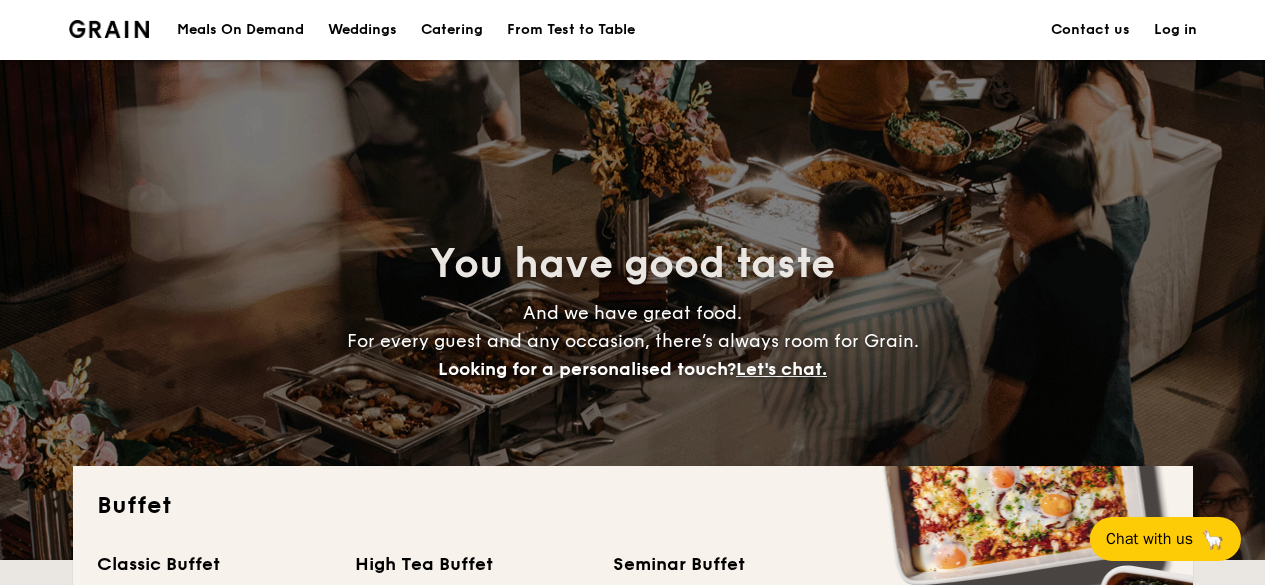 scroll, scrollTop: 300, scrollLeft: 0, axis: vertical 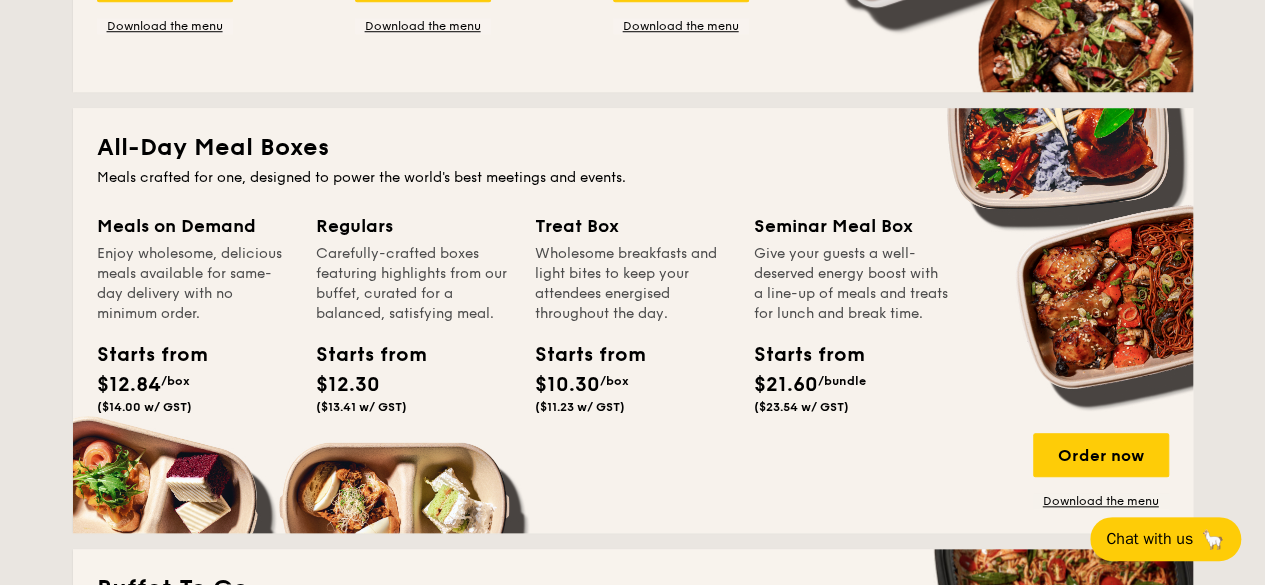 drag, startPoint x: 330, startPoint y: 337, endPoint x: 314, endPoint y: 386, distance: 51.546097 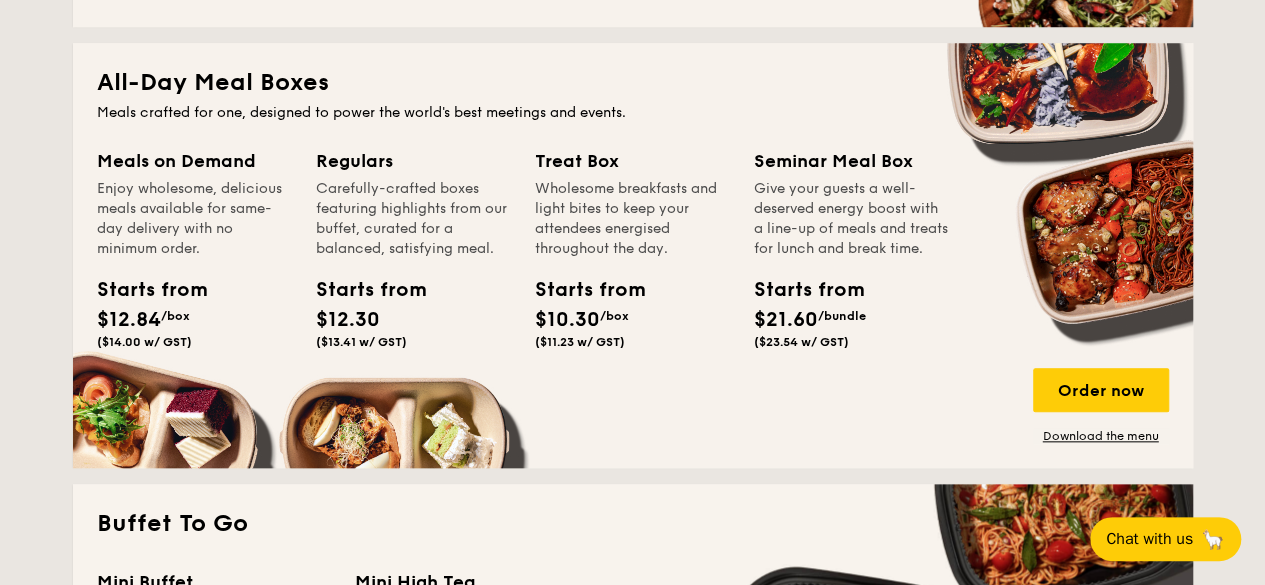 scroll, scrollTop: 875, scrollLeft: 0, axis: vertical 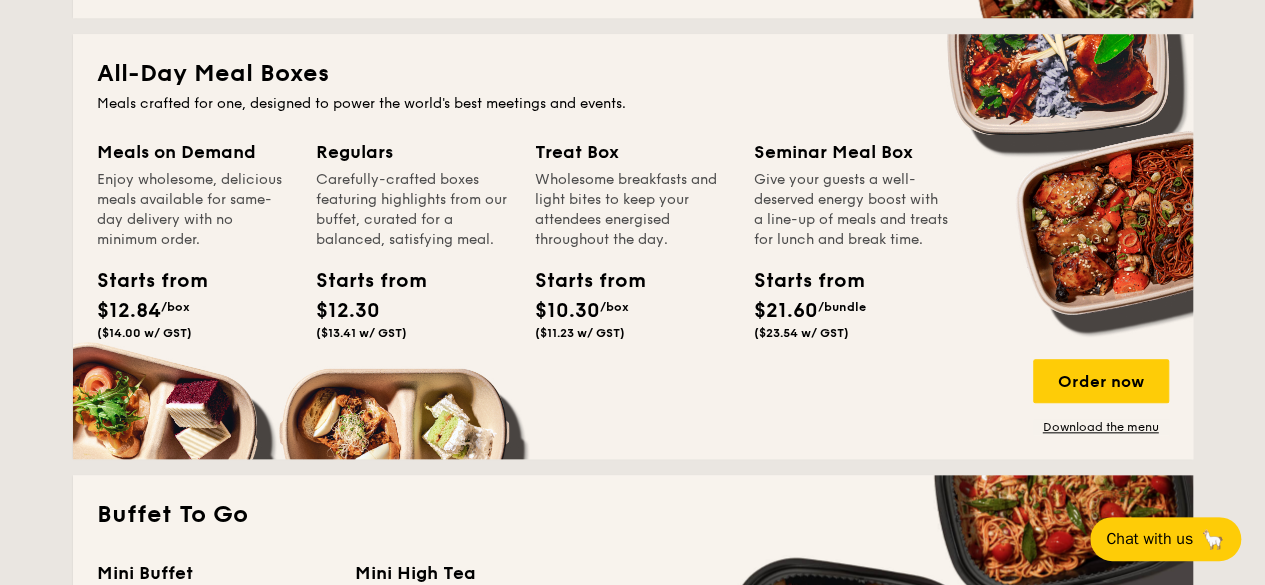 drag, startPoint x: 246, startPoint y: 255, endPoint x: 242, endPoint y: 293, distance: 38.209946 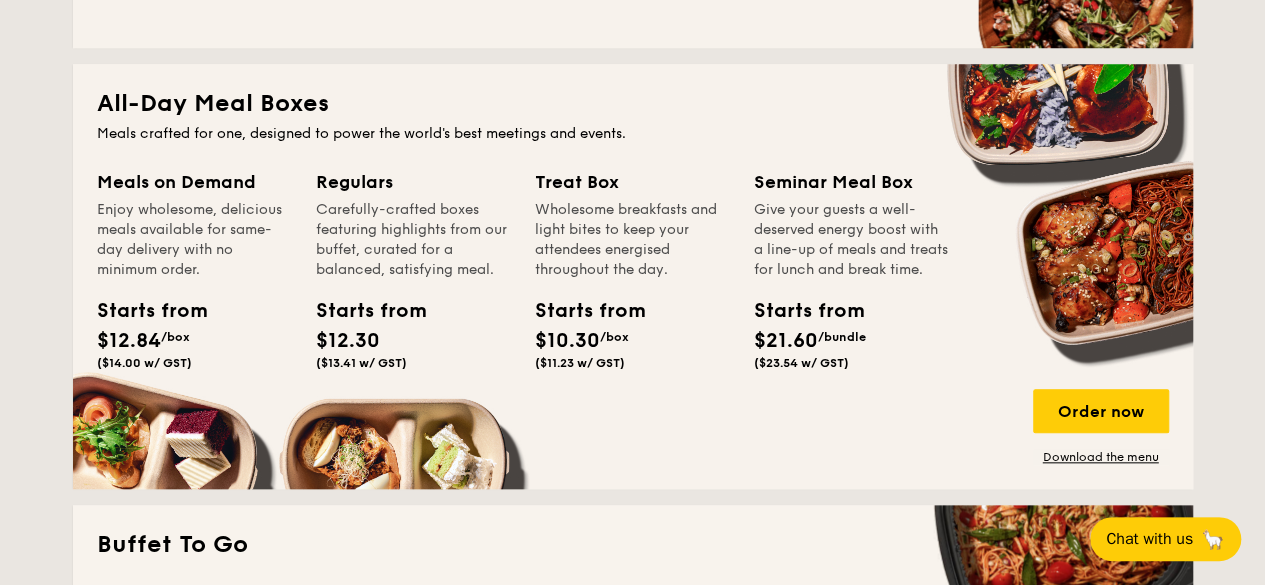 scroll, scrollTop: 852, scrollLeft: 0, axis: vertical 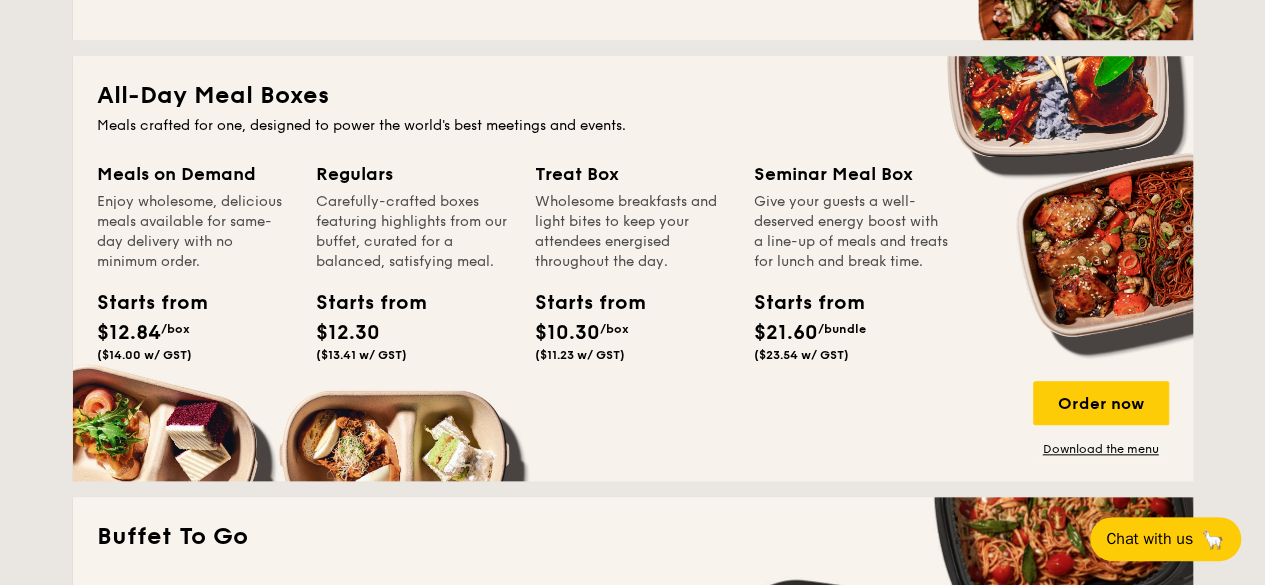 drag, startPoint x: 797, startPoint y: 254, endPoint x: 785, endPoint y: 285, distance: 33.24154 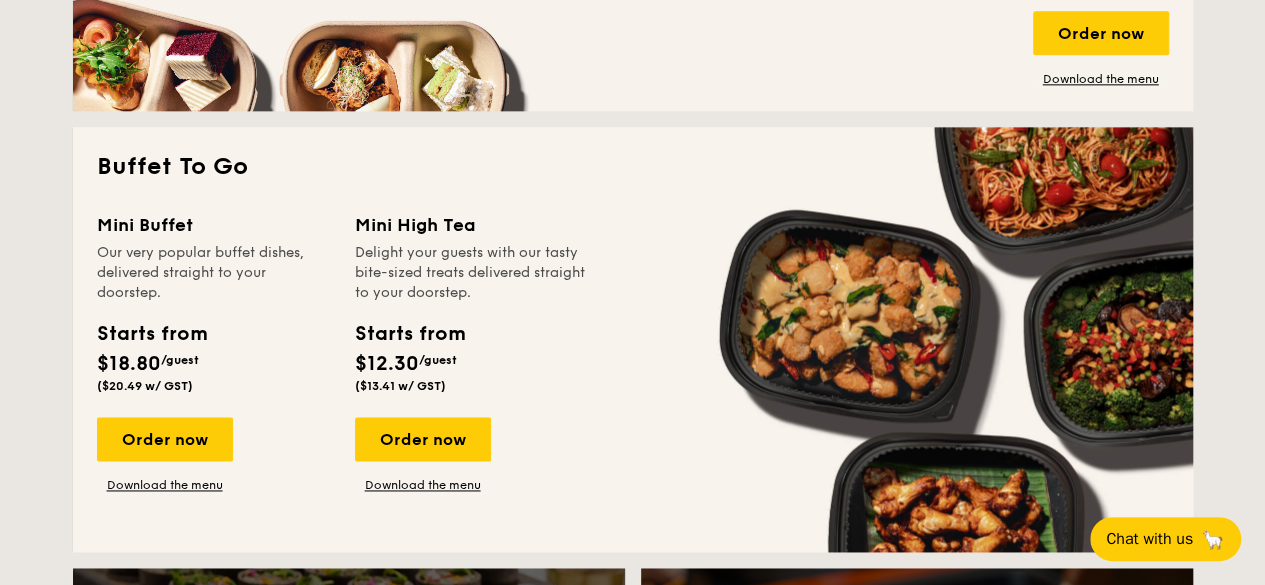scroll, scrollTop: 1252, scrollLeft: 0, axis: vertical 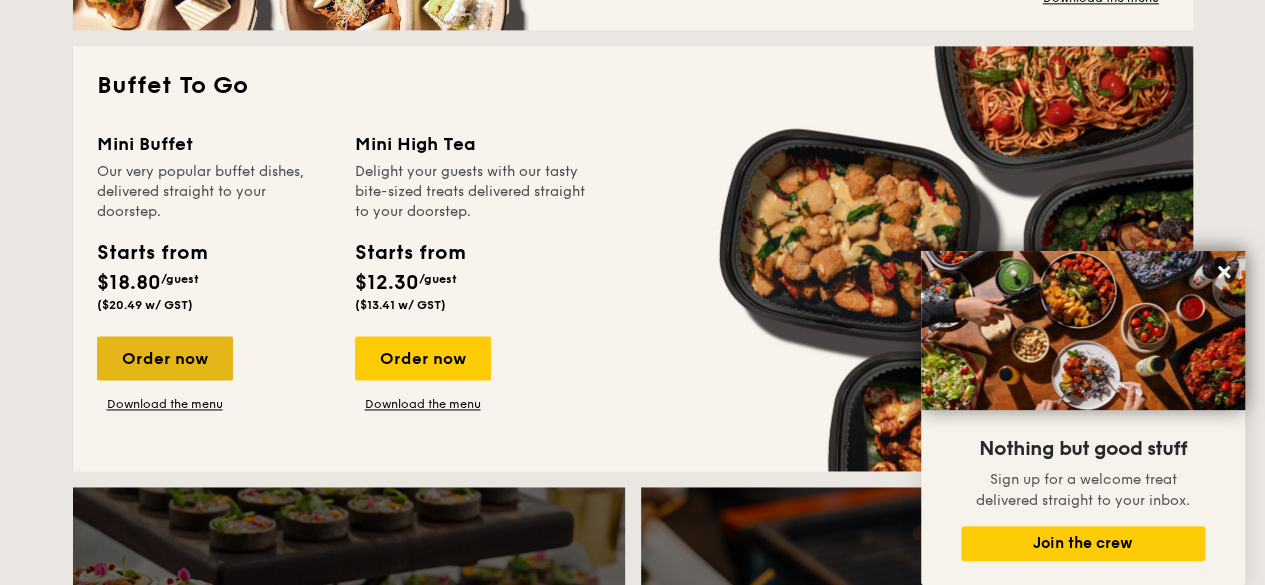 click on "Order now" at bounding box center (165, 358) 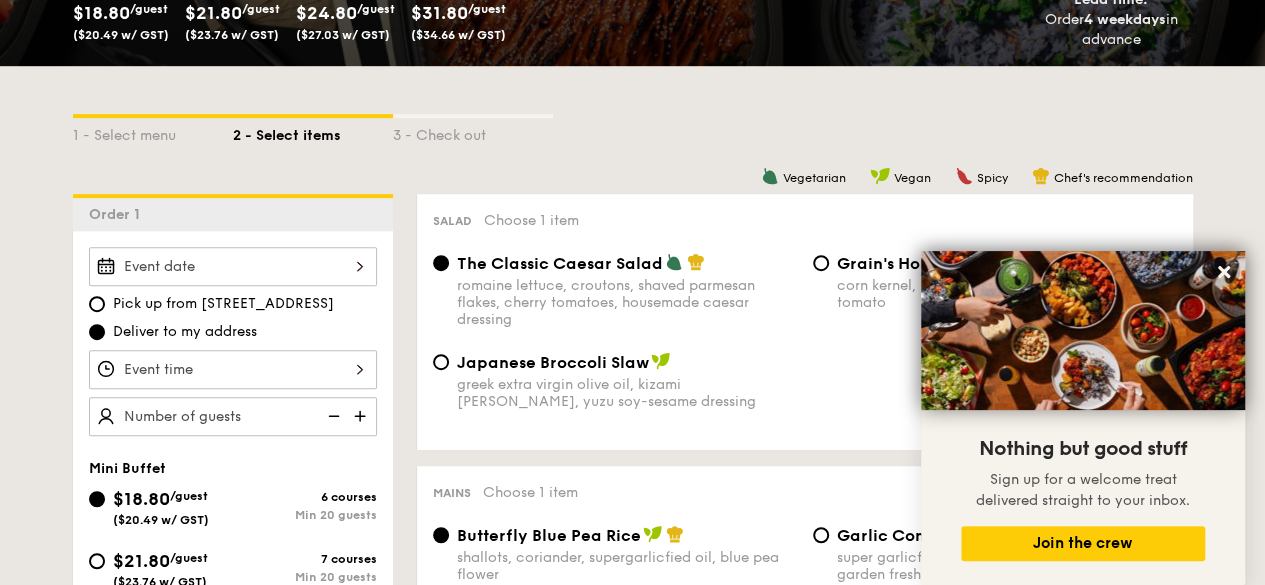 scroll, scrollTop: 500, scrollLeft: 0, axis: vertical 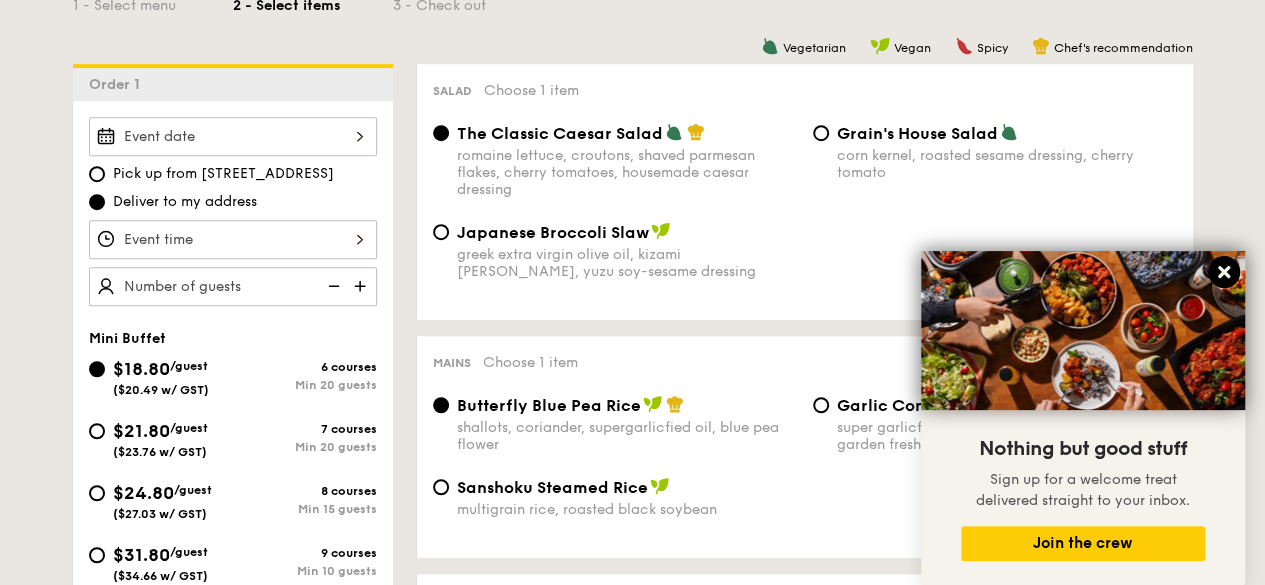 click 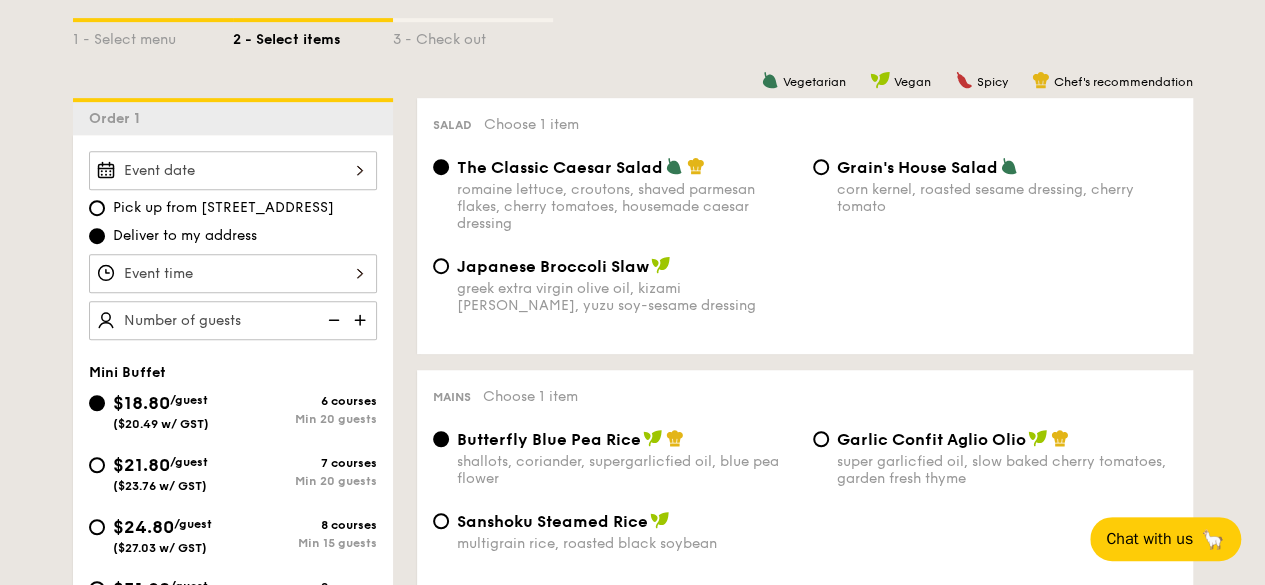drag, startPoint x: 1207, startPoint y: 273, endPoint x: 1204, endPoint y: 223, distance: 50.08992 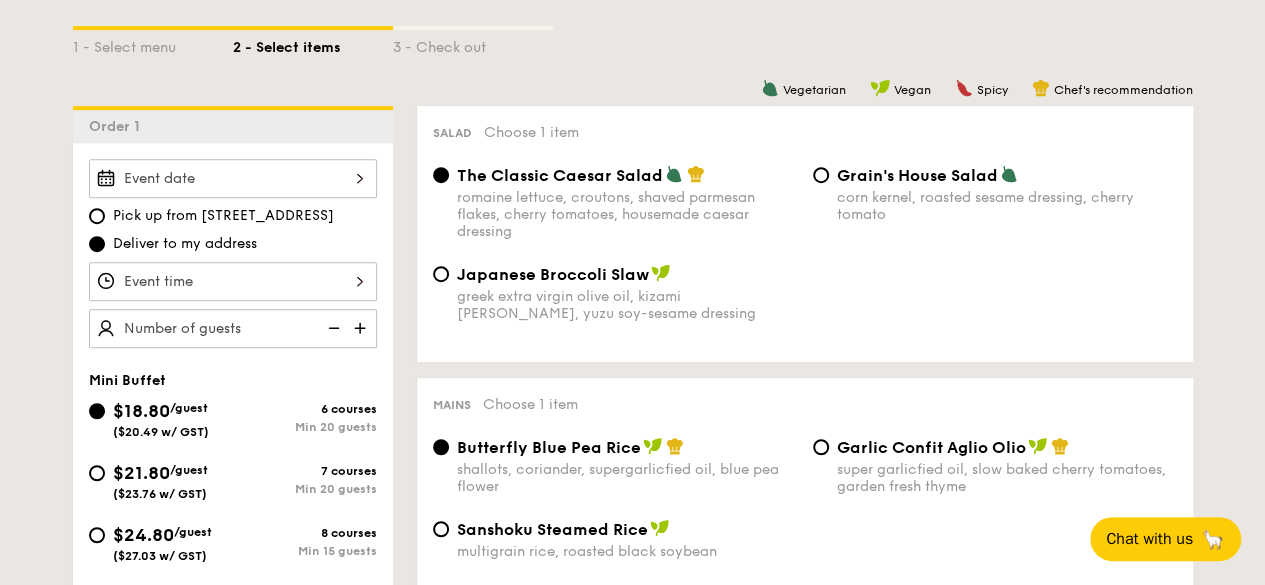 click on "1 - Select menu
2 - Select items
3 - Check out
Order 1
Pick up from [STREET_ADDRESS]
Deliver to my address
Mini Buffet
$18.80
/guest
($20.49 w/ GST)
6 courses
Min 20 guests
$21.80
/guest
($23.76 w/ GST)
7 courses
Min 20 guests
$24.80
/guest
($27.03 w/ GST)
8 courses
Min 15 guests
$31.80
/guest
($34.66 w/ GST)
9 courses
Min 10 guests
Subtotal
$0.00
Add-ons
$0.00
Delivery fee
$40.00
Total
$40.00
Total (w/ GST)
$43.60
+ Add another order
Vegetarian 0" at bounding box center (632, 1975) 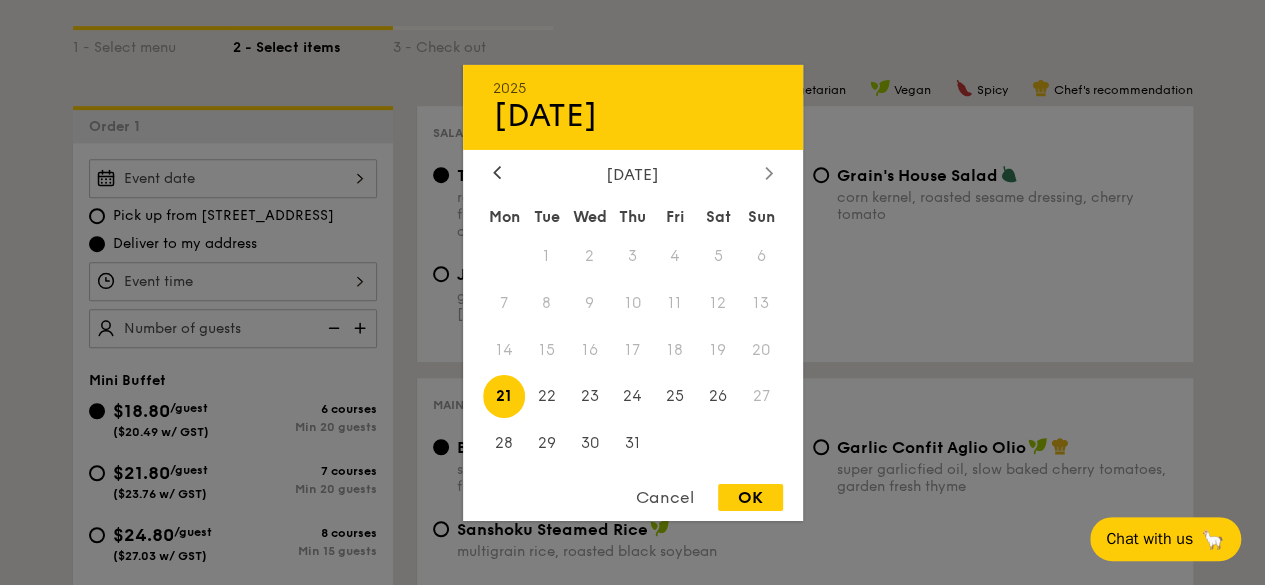 click at bounding box center [769, 173] 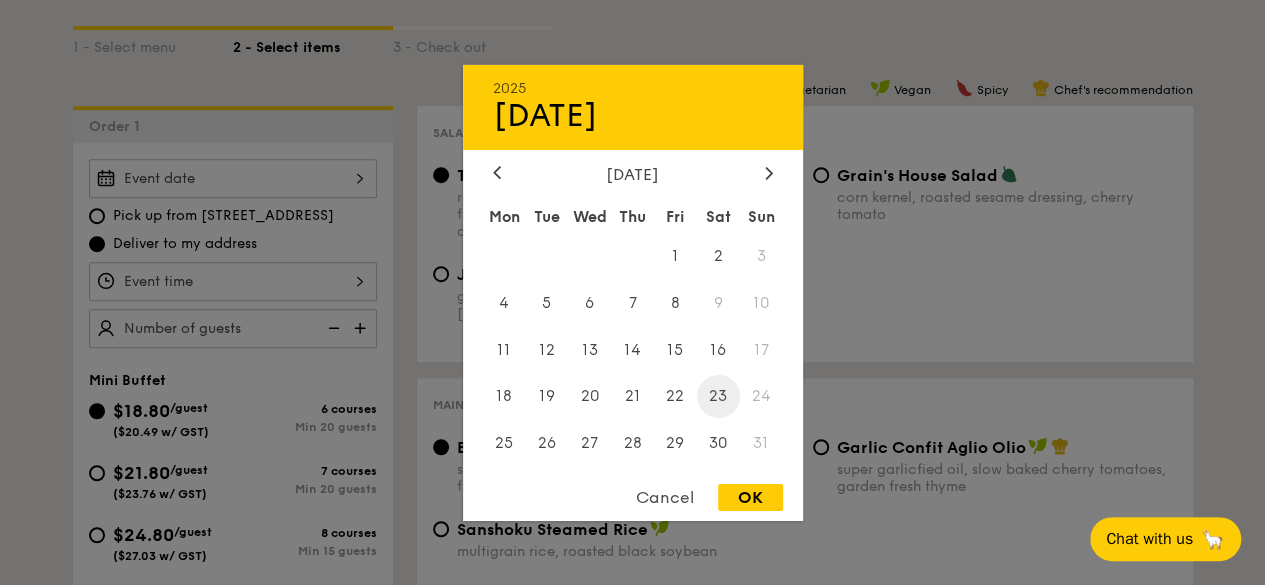 click on "23" at bounding box center [718, 396] 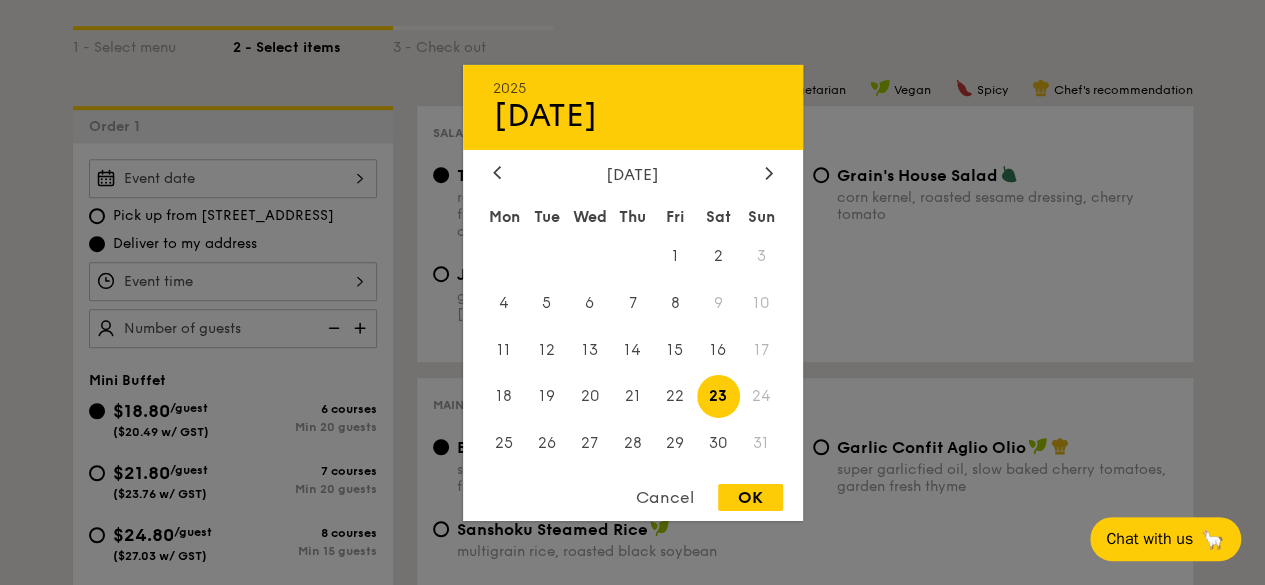 click on "OK" at bounding box center [750, 497] 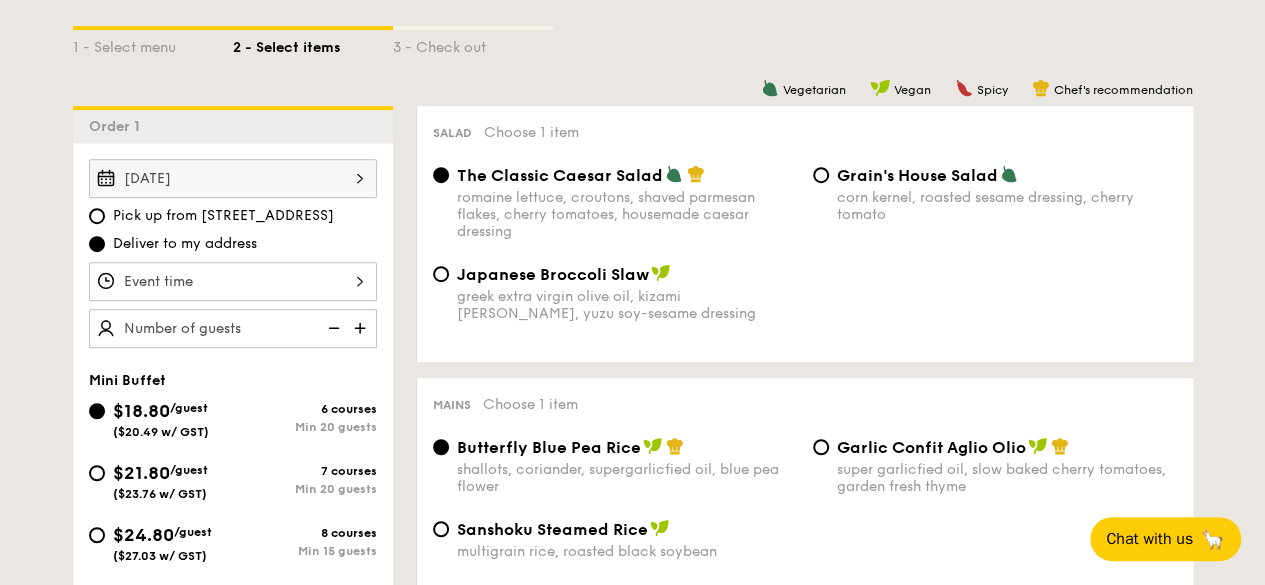 click on "[DATE]" at bounding box center [233, 178] 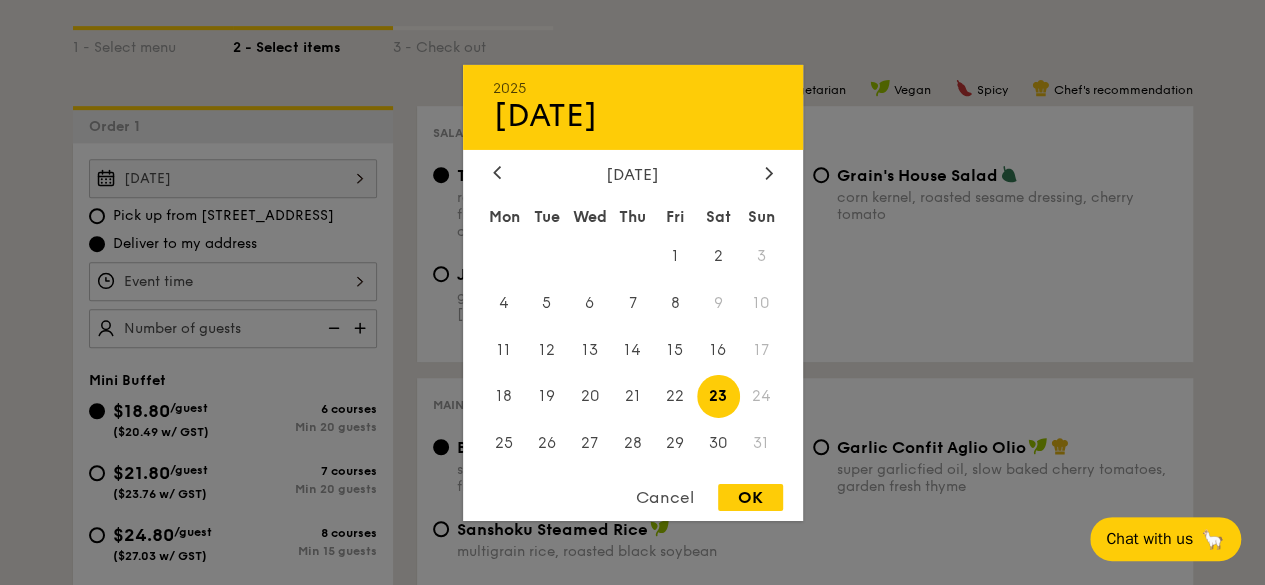 click on "OK" at bounding box center [750, 497] 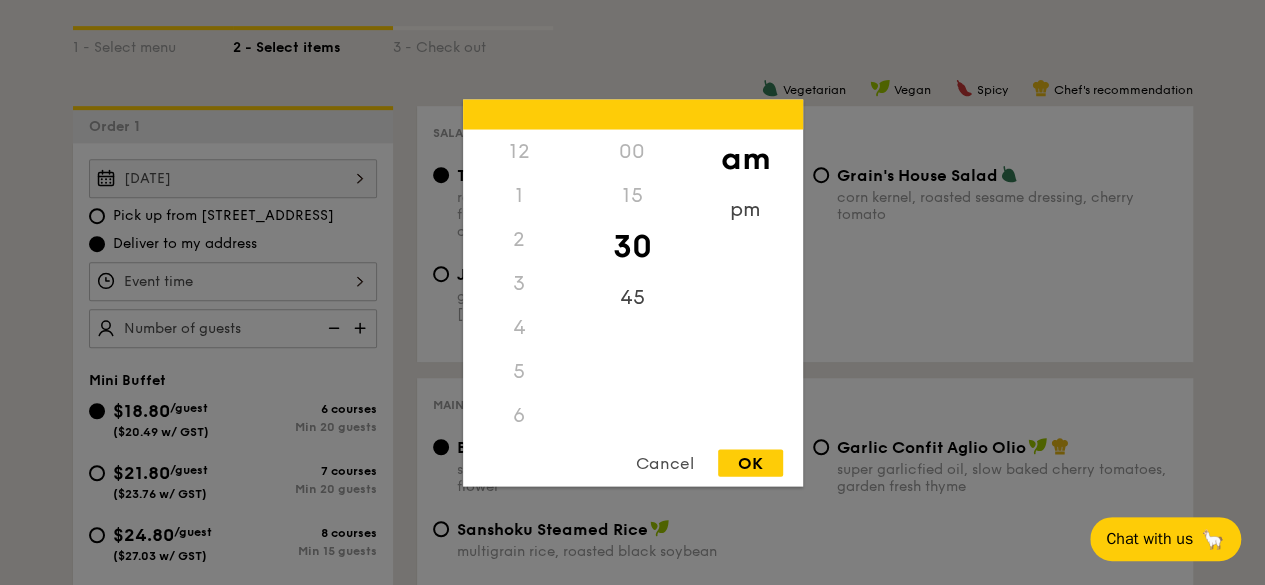 click on "12 1 2 3 4 5 6 7 8 9 10 11   00 15 30 45   am   pm   Cancel   OK" at bounding box center [233, 281] 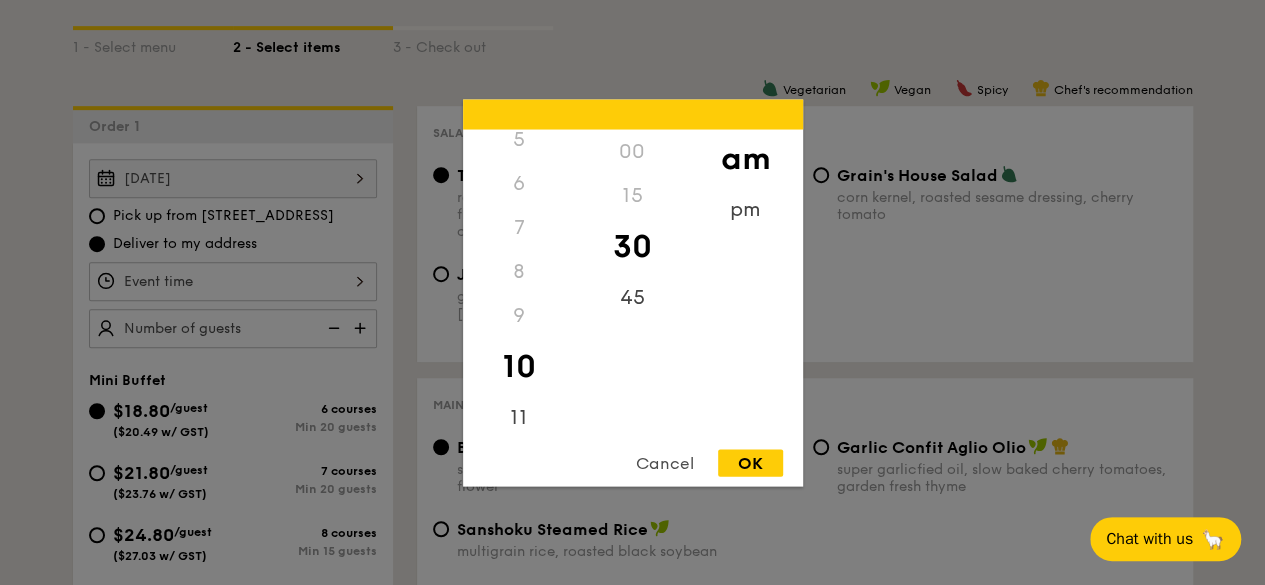 scroll, scrollTop: 236, scrollLeft: 0, axis: vertical 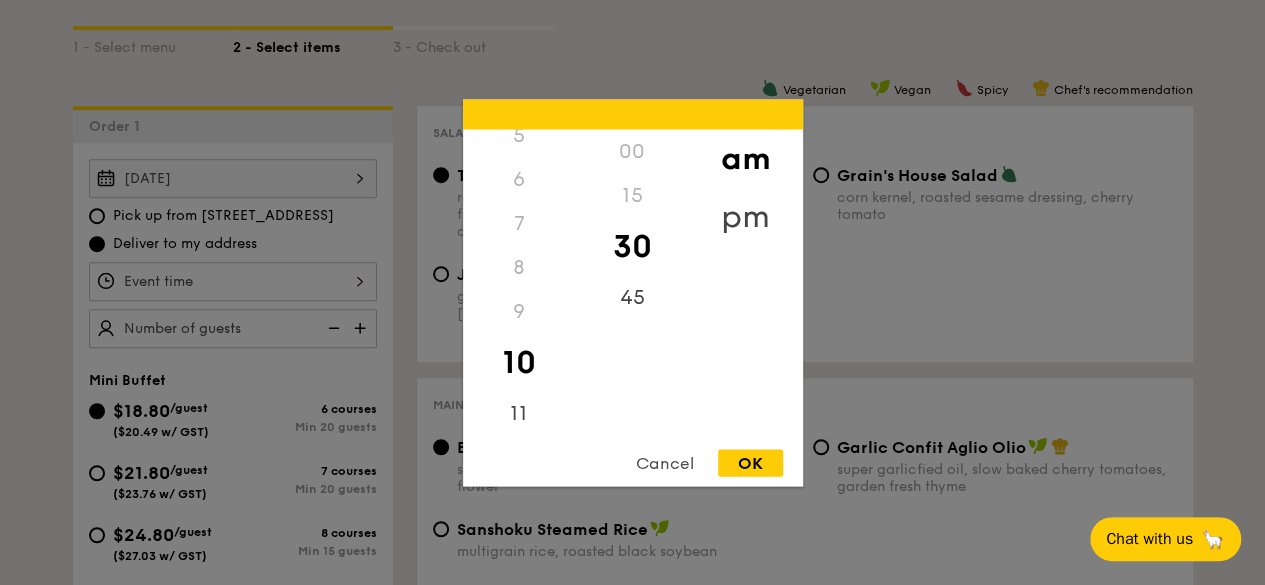 click on "pm" at bounding box center [745, 216] 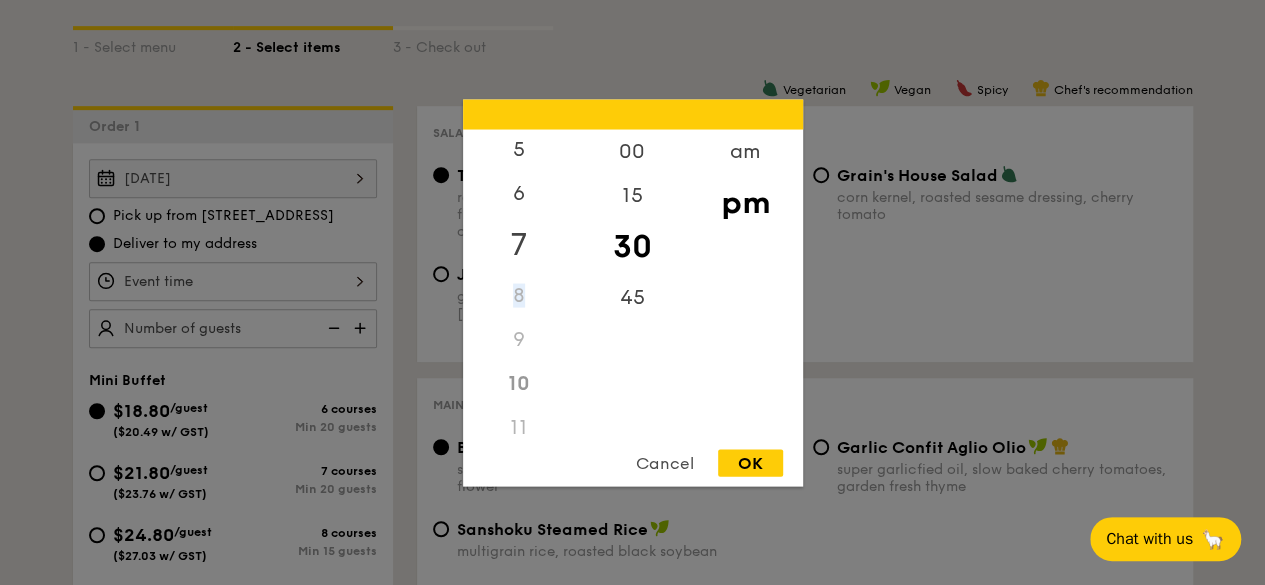 scroll, scrollTop: 236, scrollLeft: 0, axis: vertical 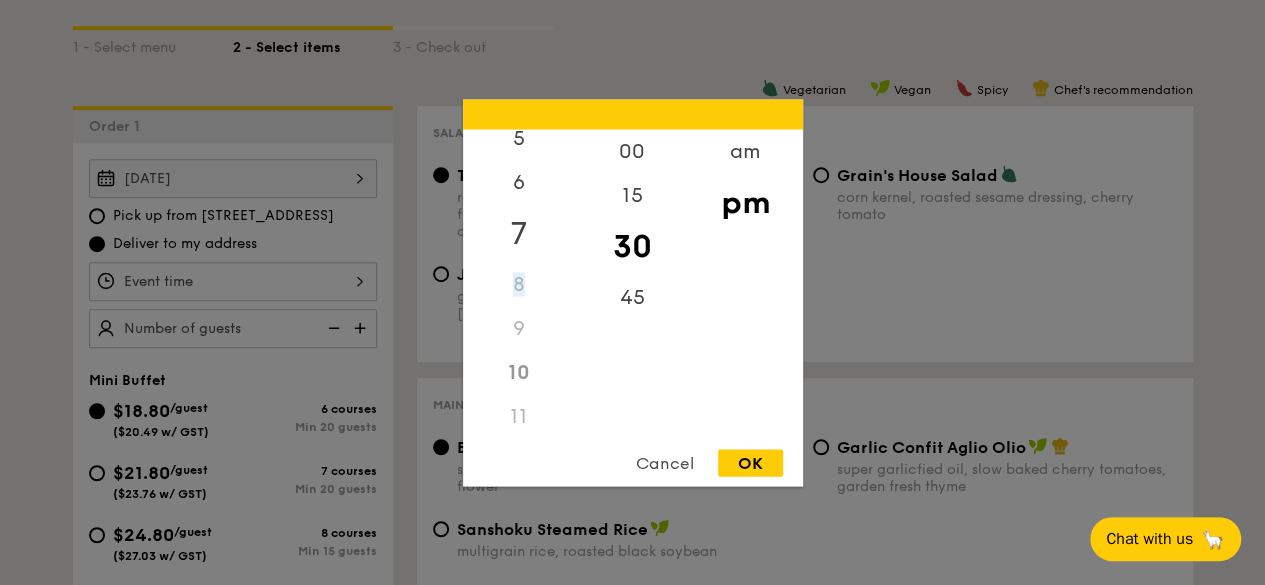 drag, startPoint x: 524, startPoint y: 263, endPoint x: 524, endPoint y: 249, distance: 14 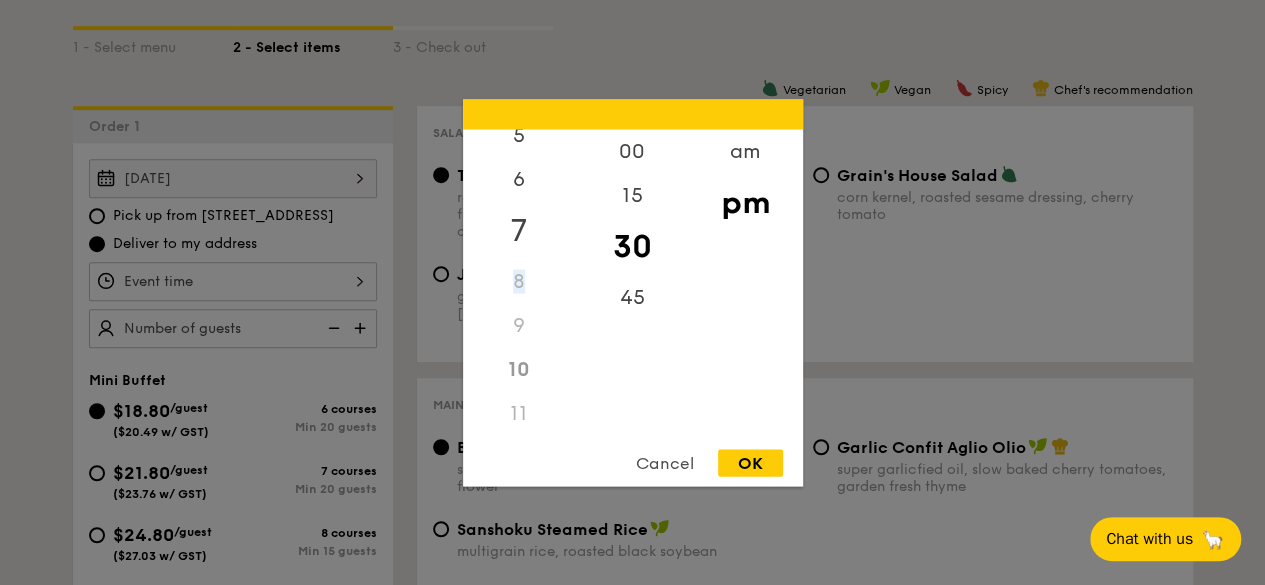 click on "7" at bounding box center (519, 230) 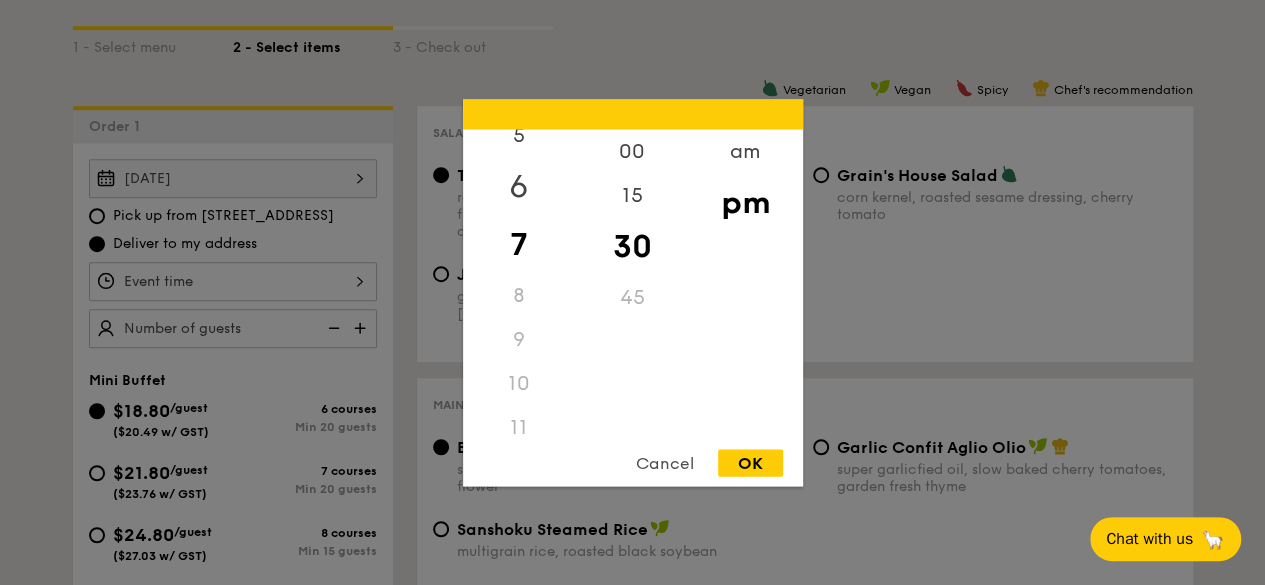 click on "6" at bounding box center [519, 186] 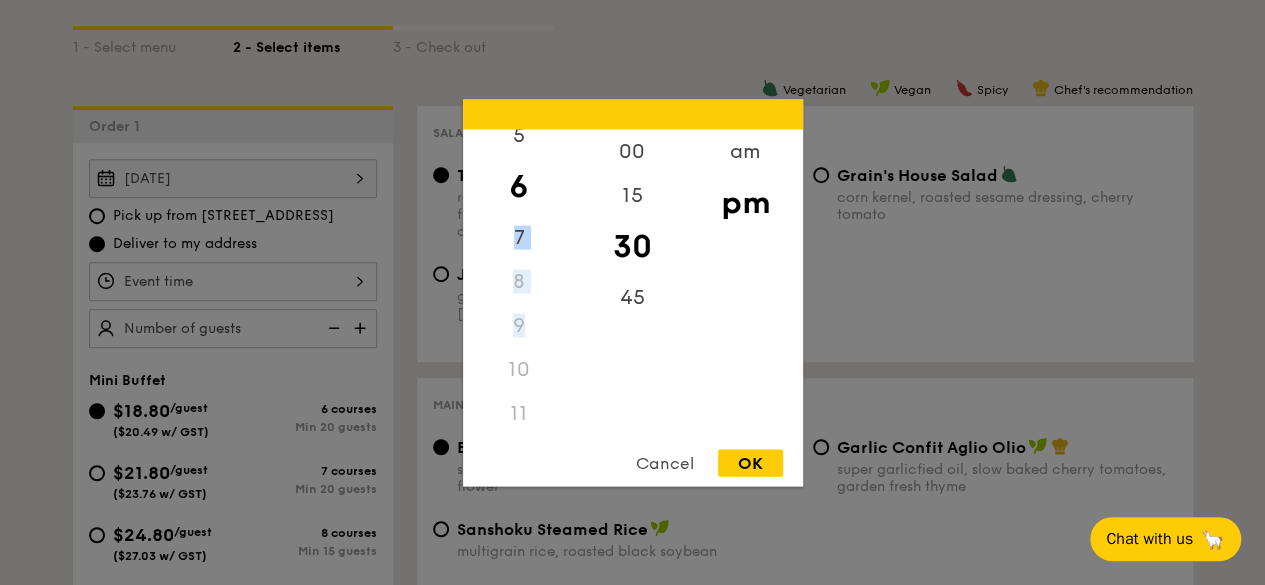 drag, startPoint x: 523, startPoint y: 183, endPoint x: 501, endPoint y: 330, distance: 148.63715 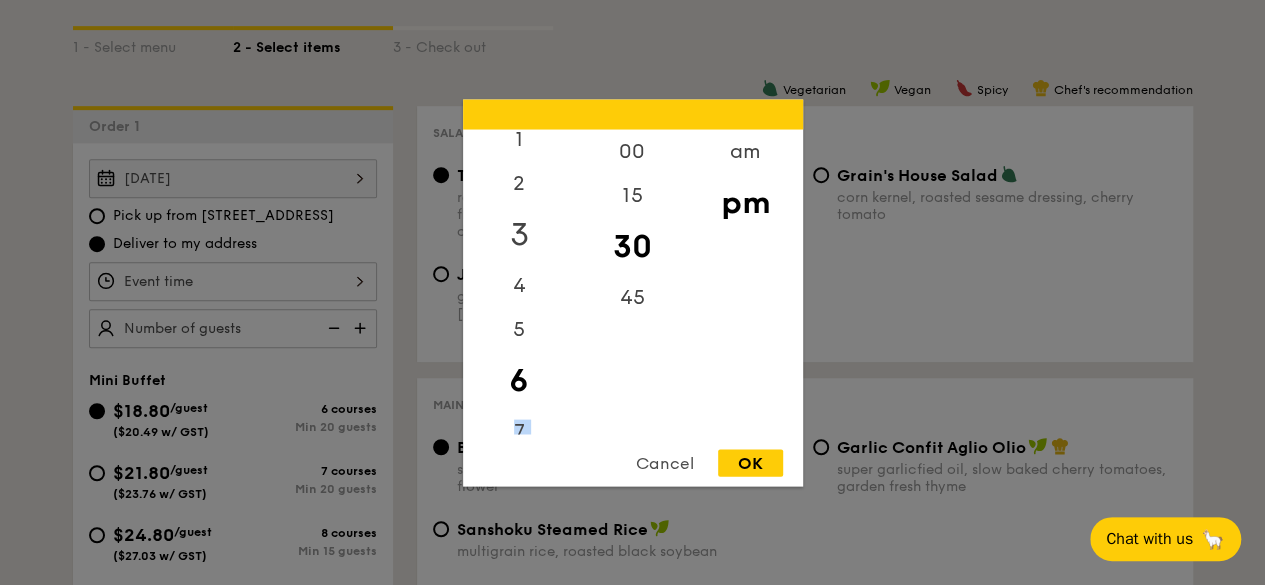 scroll, scrollTop: 0, scrollLeft: 0, axis: both 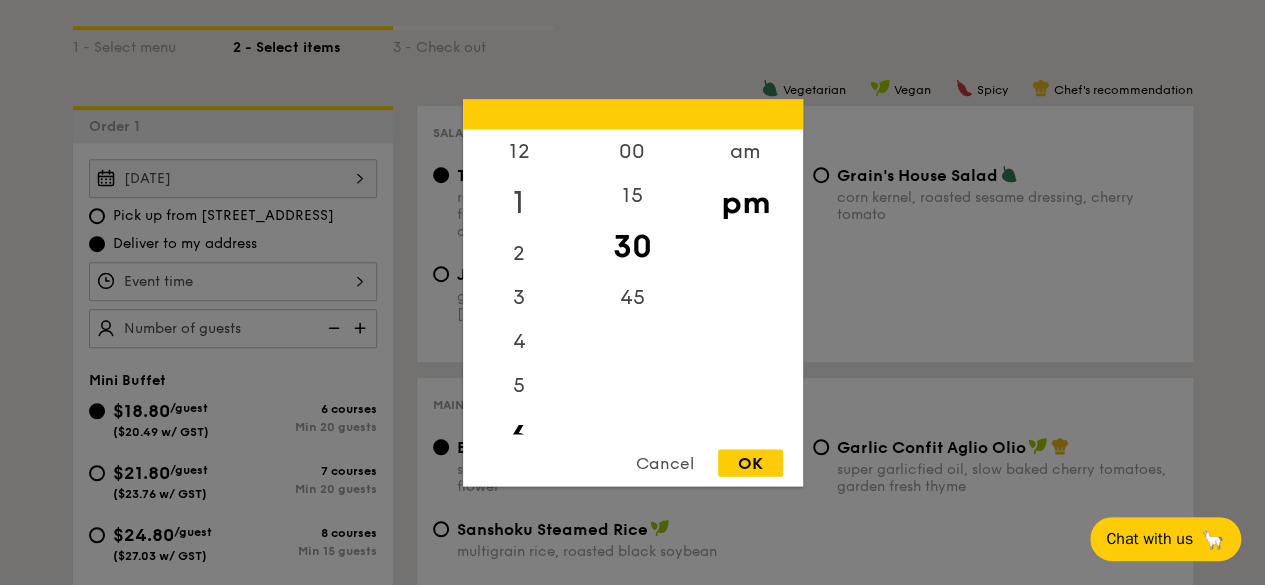 click on "1" at bounding box center [519, 202] 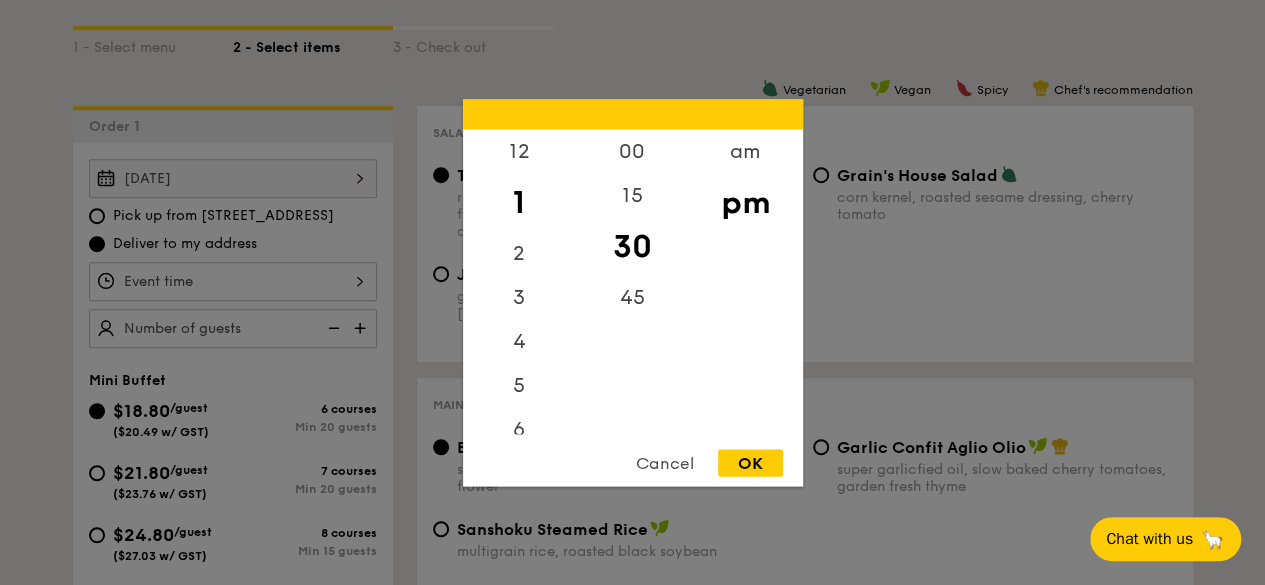 click on "OK" at bounding box center (750, 462) 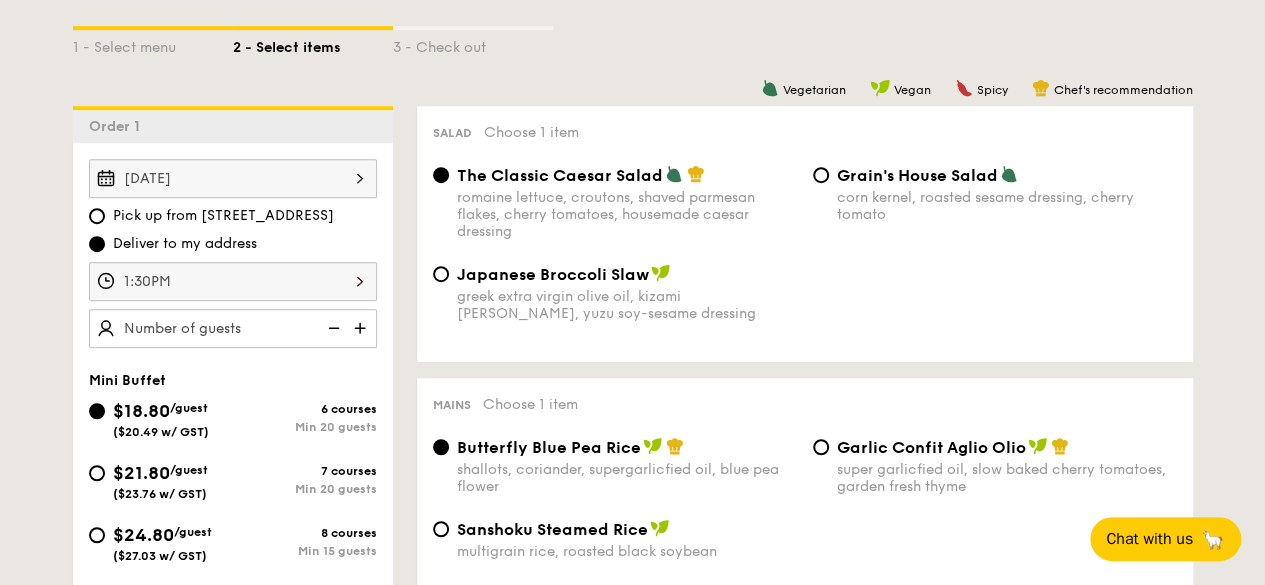 click at bounding box center [362, 328] 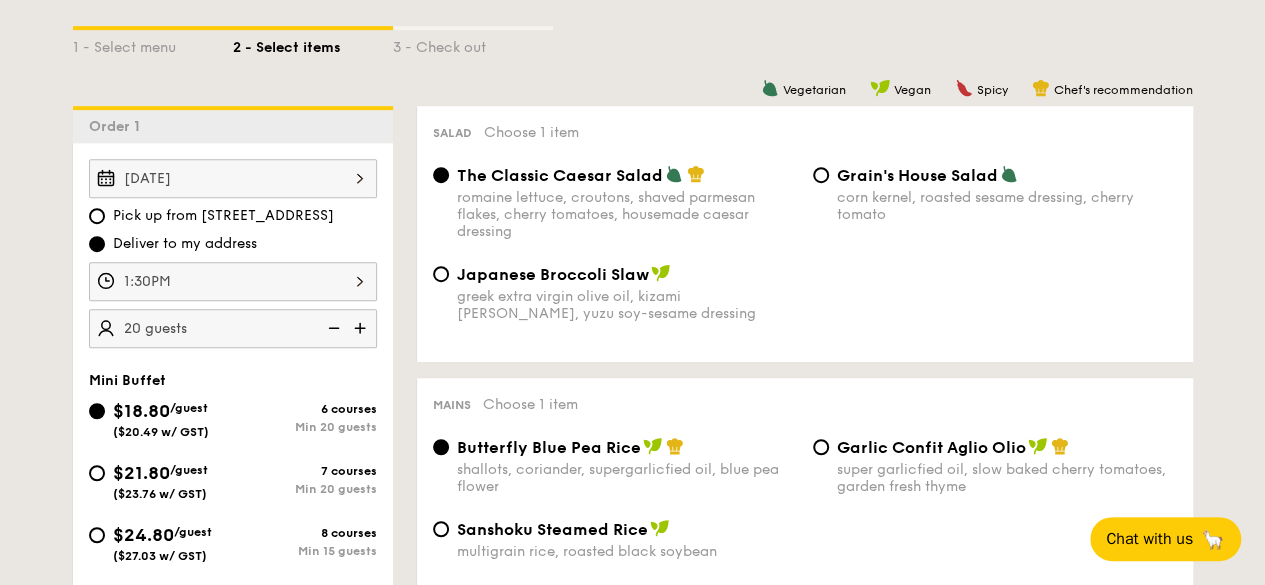 click at bounding box center (332, 328) 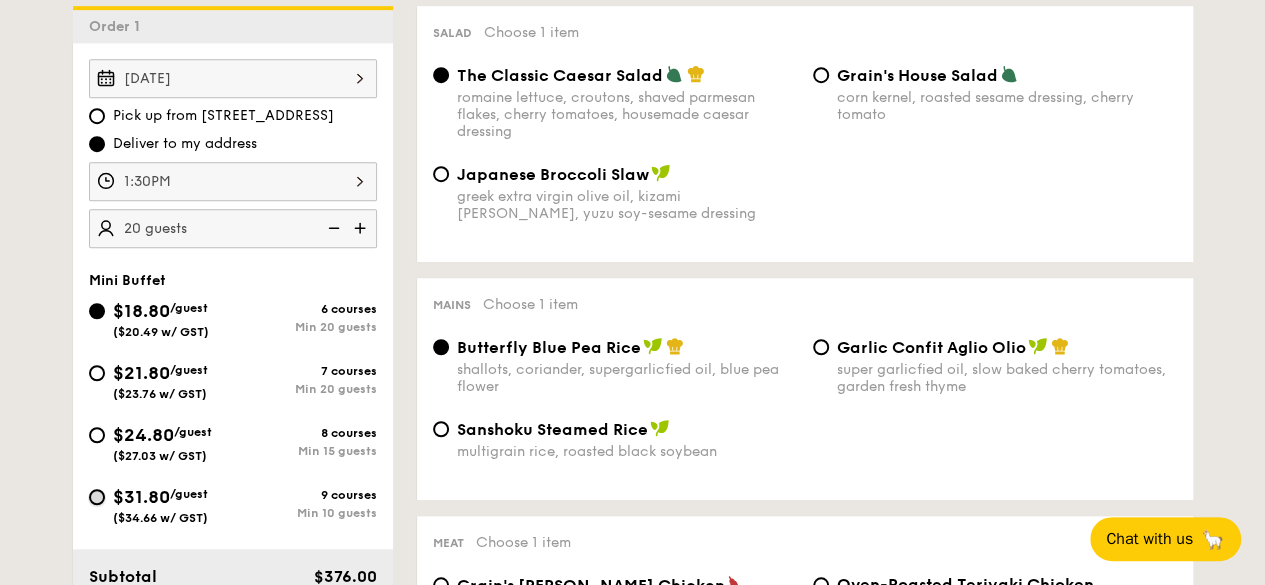click on "$31.80
/guest
($34.66 w/ GST)
9 courses
Min 10 guests" at bounding box center [97, 497] 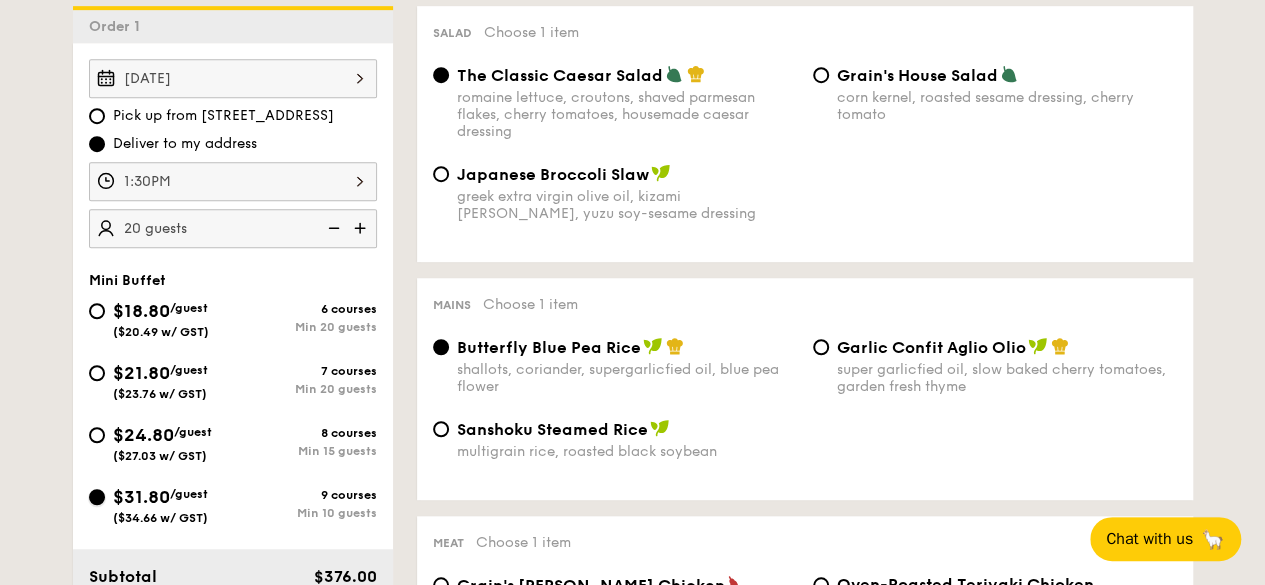 radio on "true" 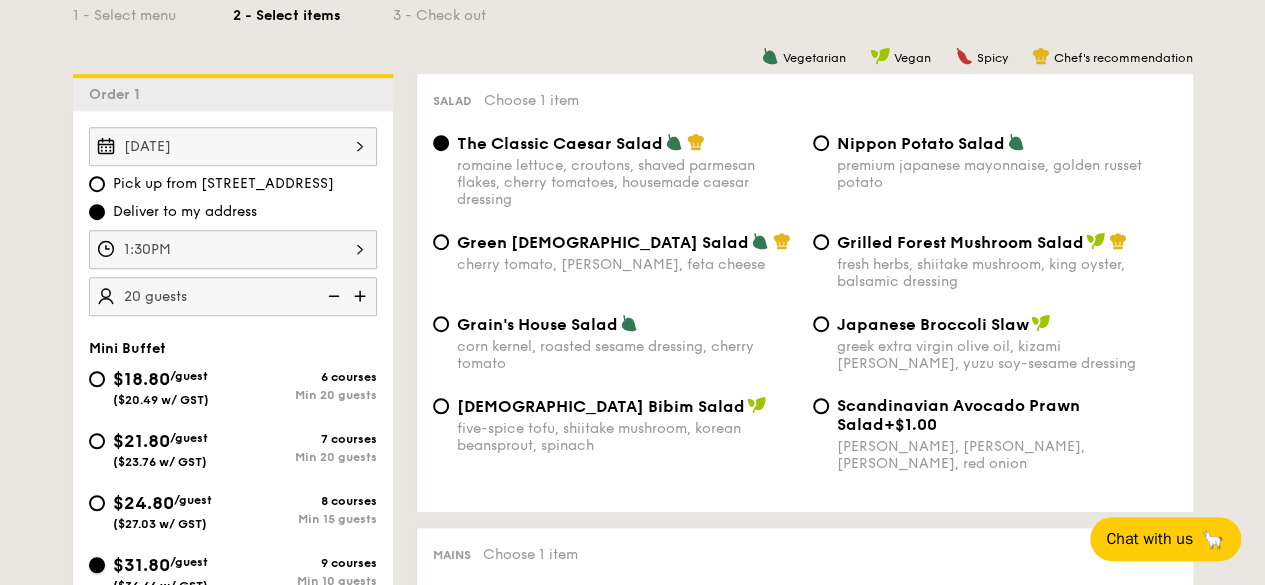 scroll, scrollTop: 458, scrollLeft: 0, axis: vertical 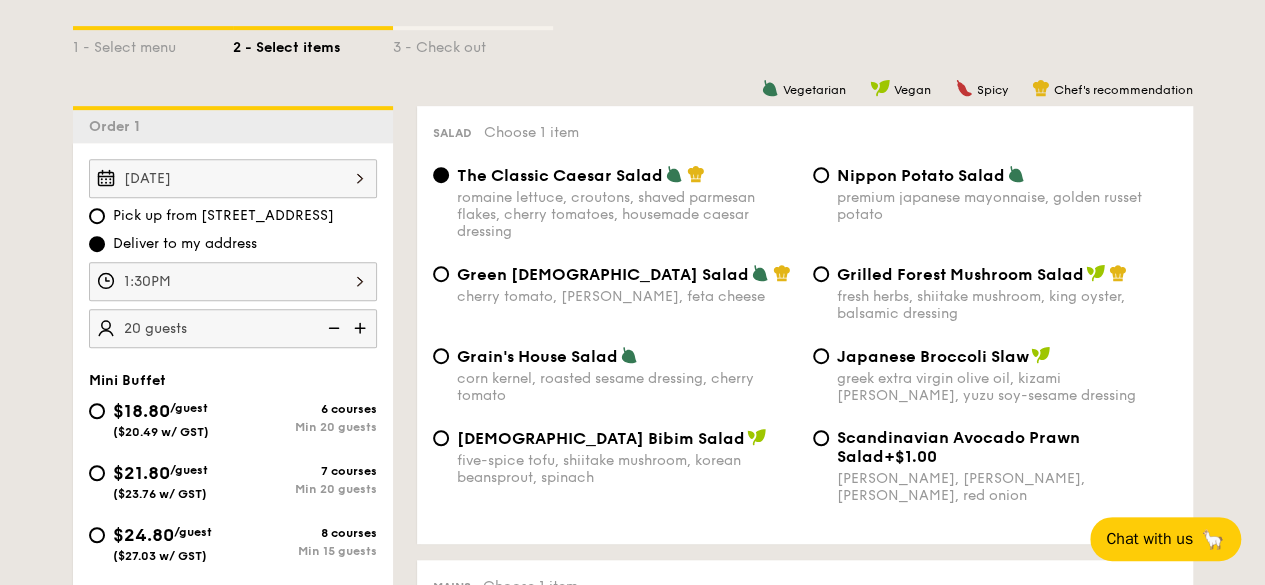 click at bounding box center (332, 328) 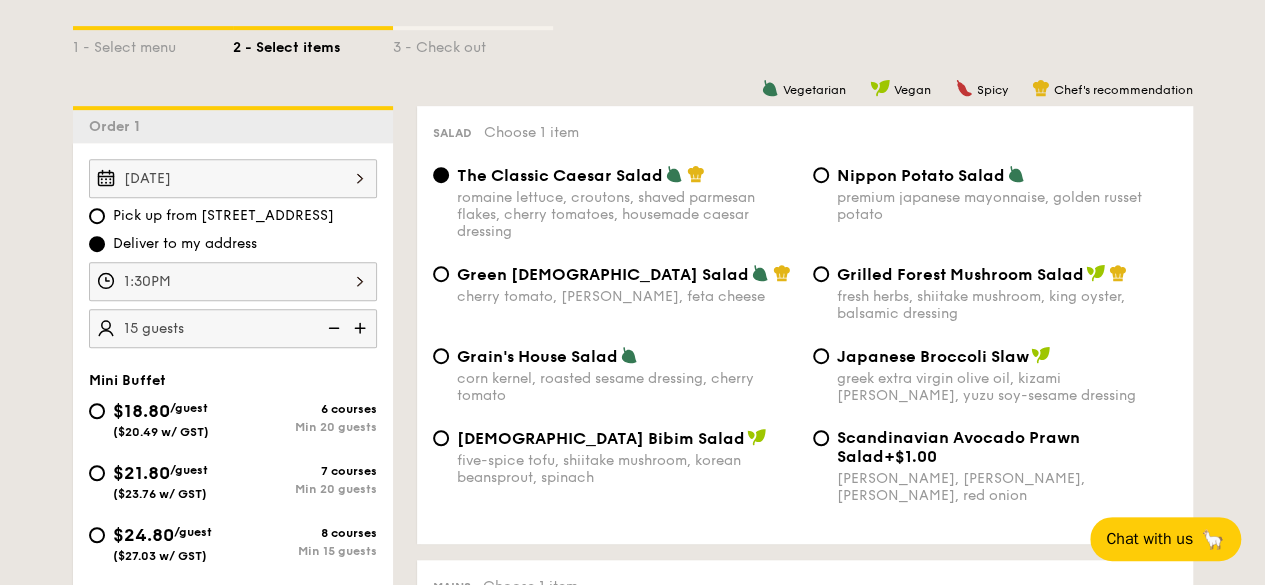 click at bounding box center (332, 328) 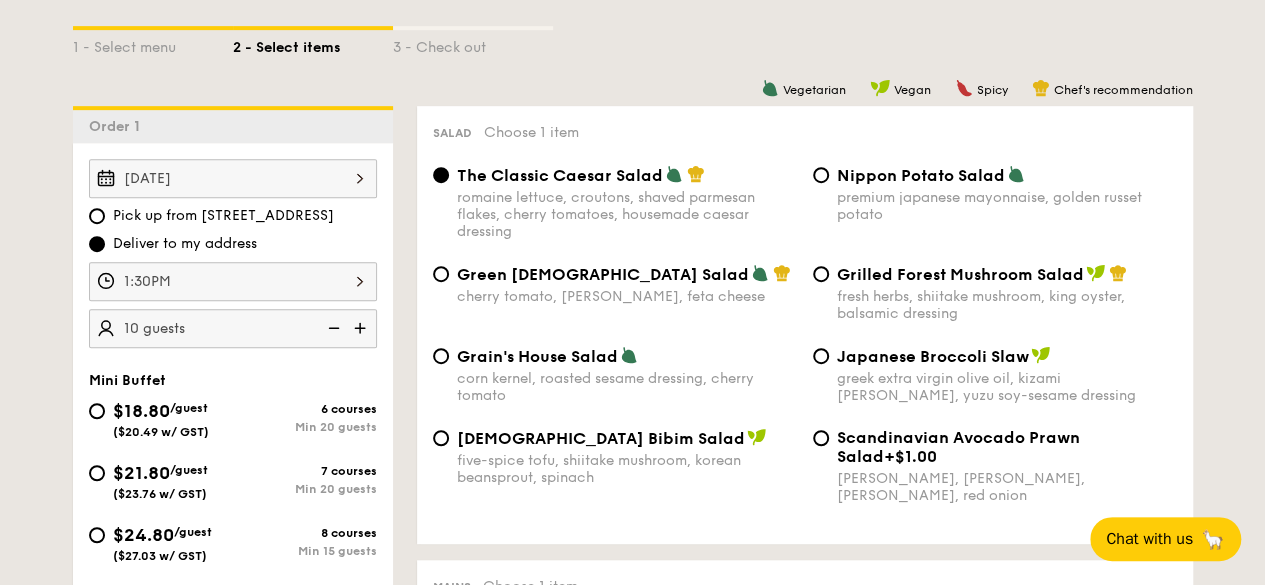 click at bounding box center (332, 328) 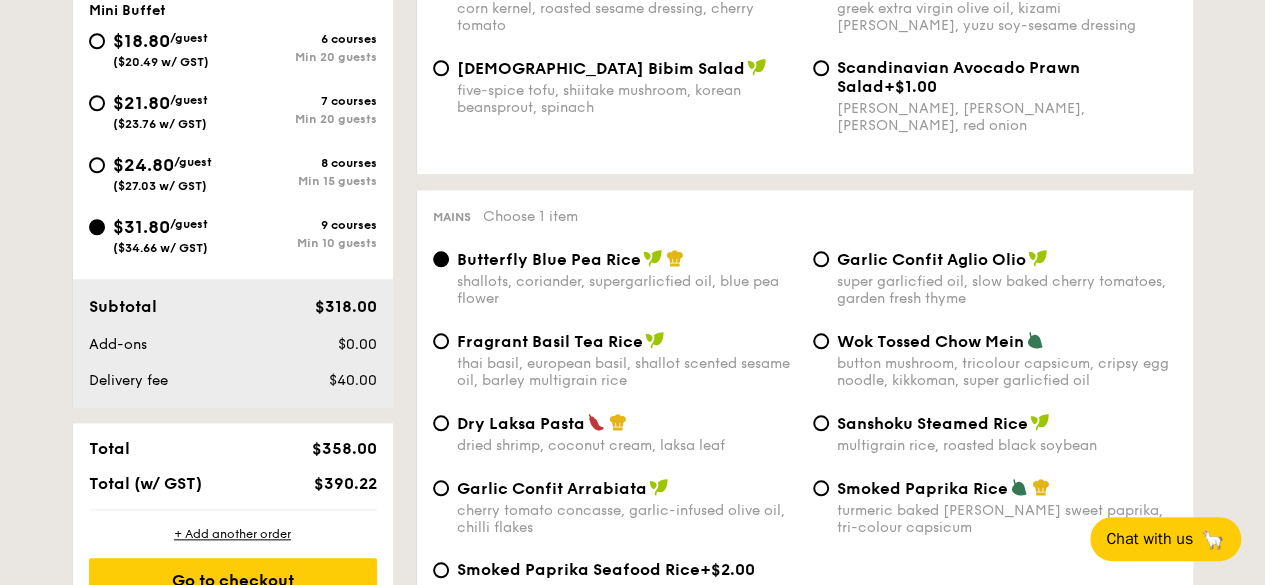 scroll, scrollTop: 858, scrollLeft: 0, axis: vertical 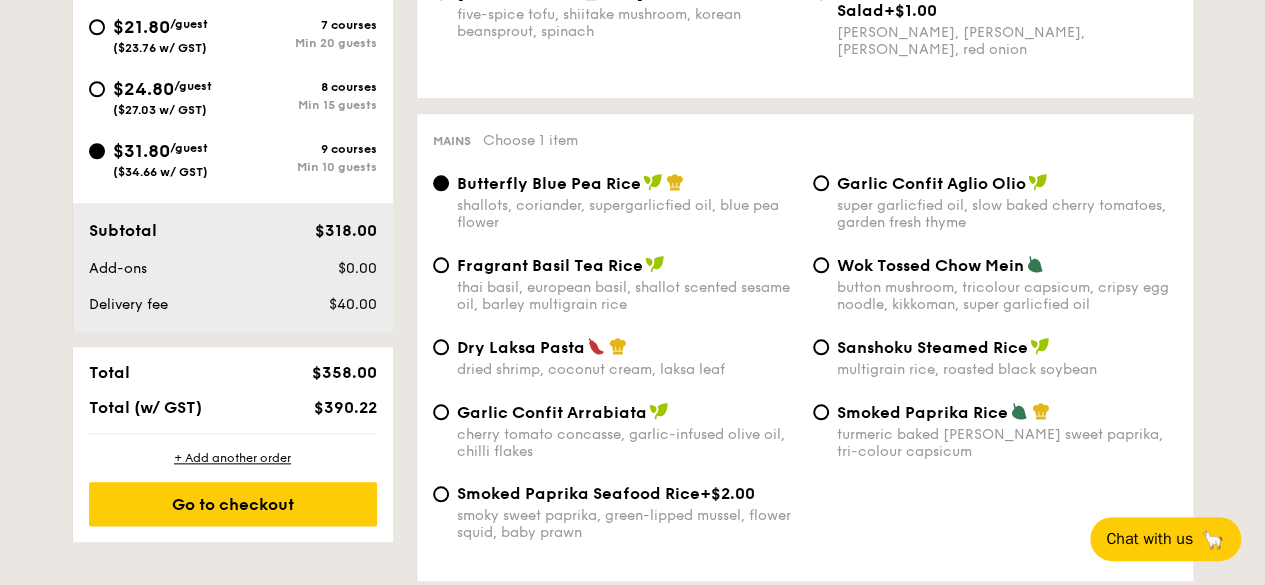 drag, startPoint x: 34, startPoint y: 307, endPoint x: 2, endPoint y: 357, distance: 59.36329 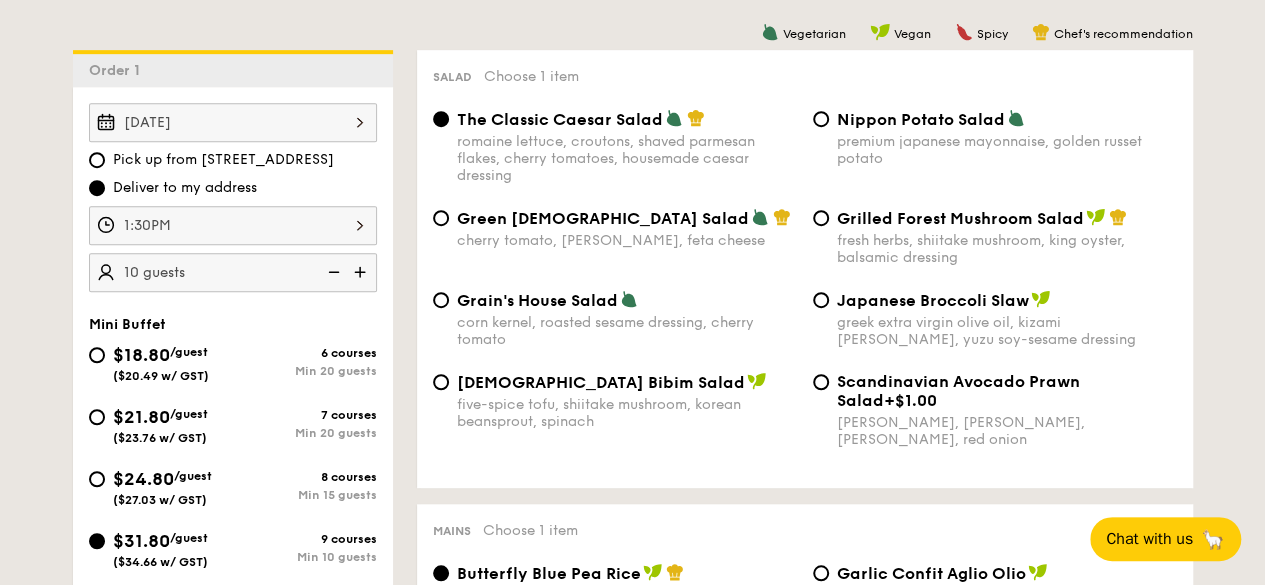 scroll, scrollTop: 477, scrollLeft: 0, axis: vertical 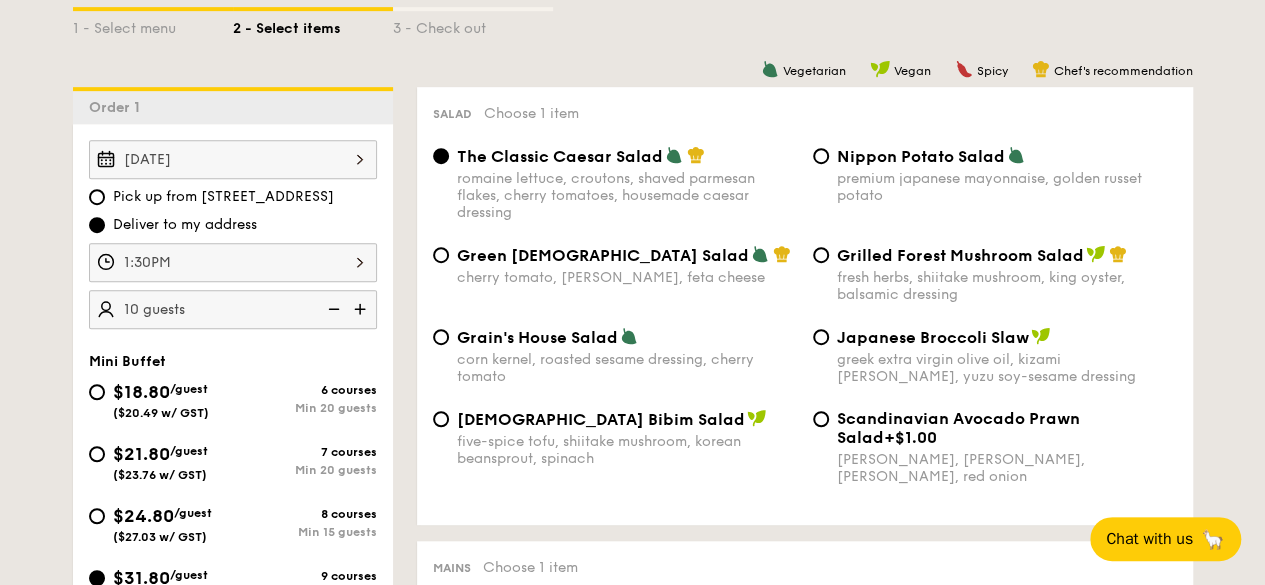click on "Grilled Forest Mushroom Salad" at bounding box center [960, 255] 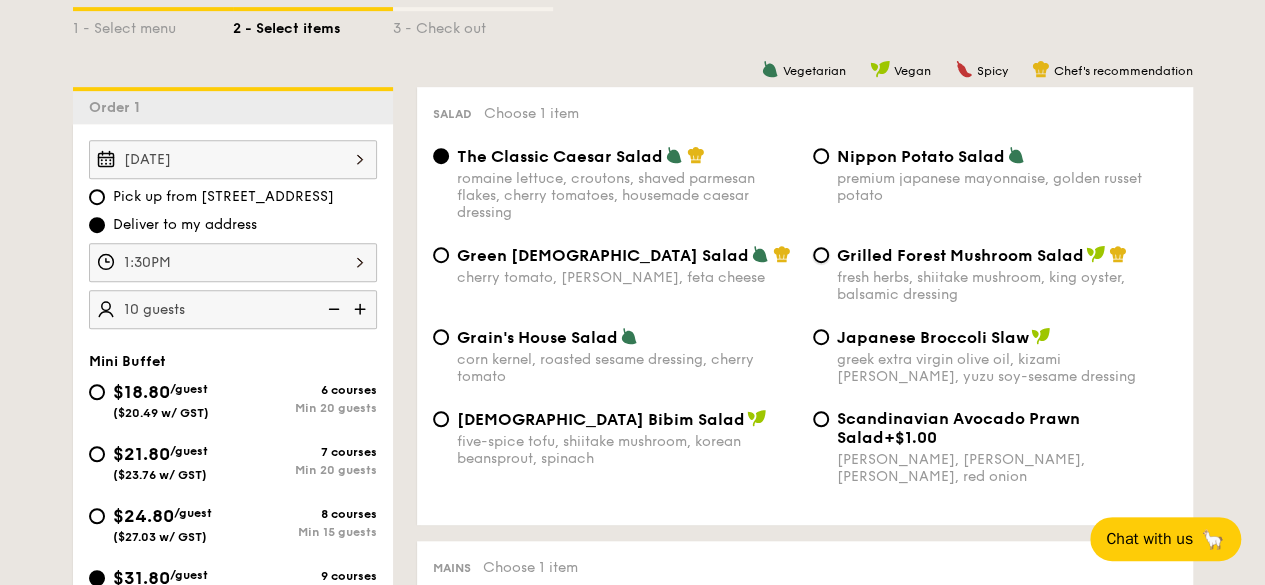 click on "Grilled Forest Mushroom Salad fresh herbs, shiitake mushroom, king oyster, balsamic dressing" at bounding box center (821, 255) 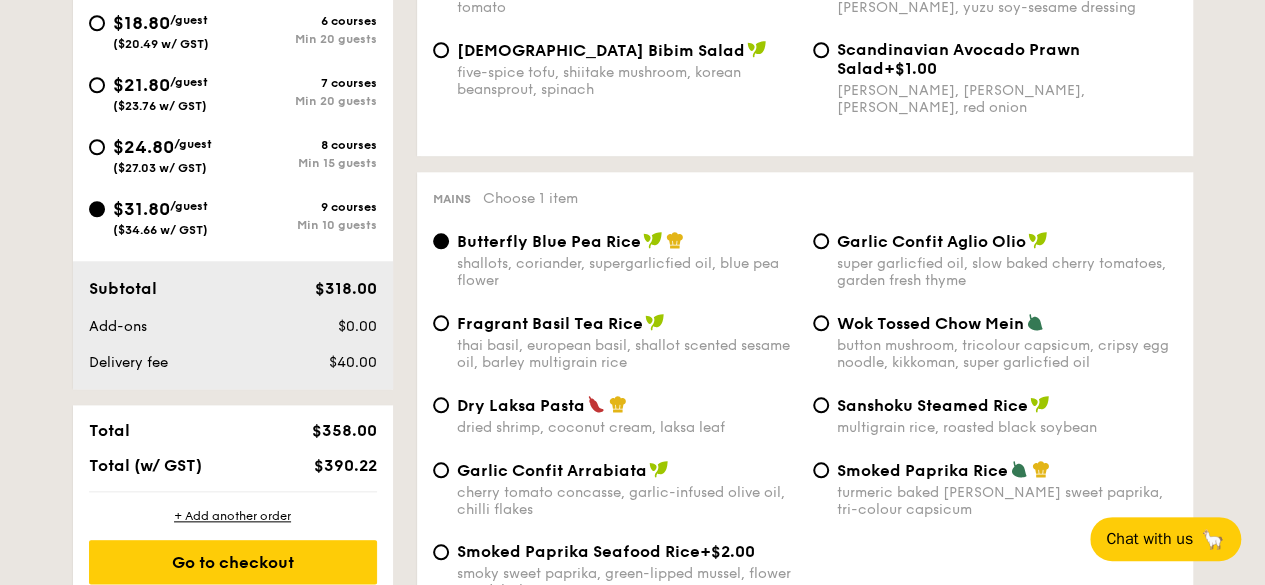scroll, scrollTop: 877, scrollLeft: 0, axis: vertical 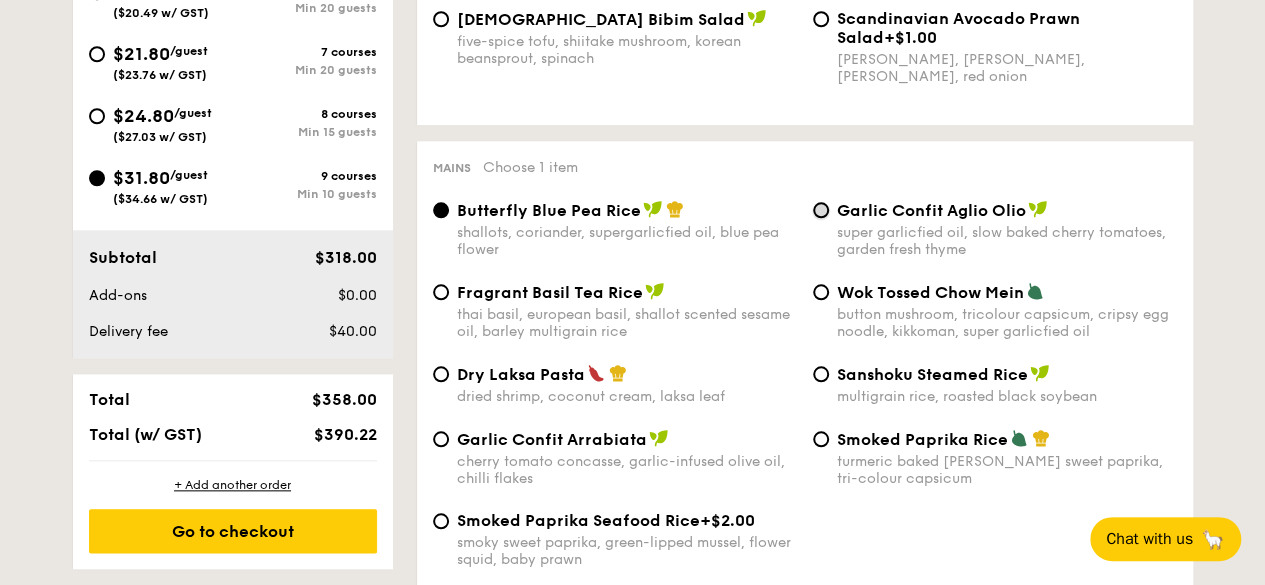 click on "Garlic Confit Aglio Olio super garlicfied oil, slow baked cherry tomatoes, garden fresh thyme" at bounding box center (821, 210) 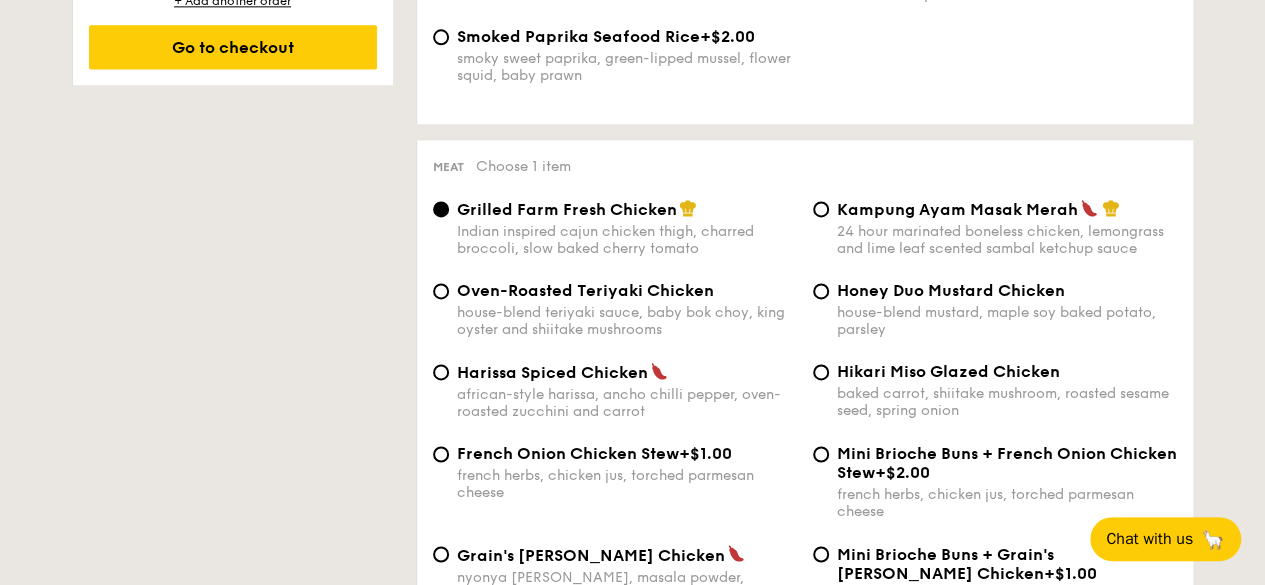 scroll, scrollTop: 1477, scrollLeft: 0, axis: vertical 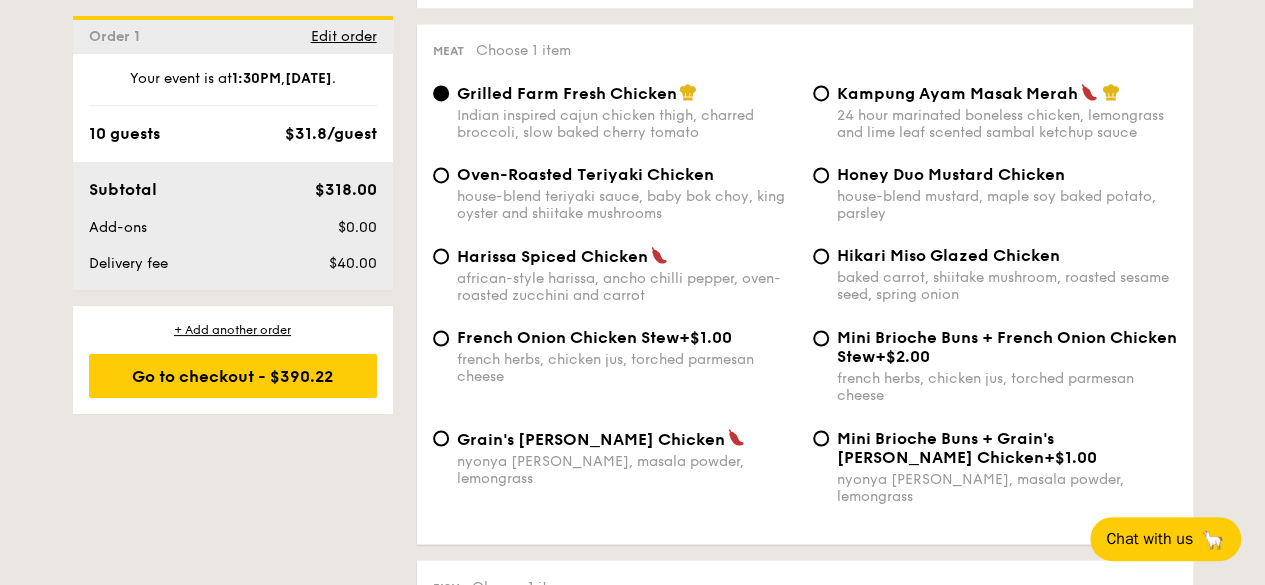 click on "french herbs, chicken jus, torched parmesan cheese" at bounding box center [627, 368] 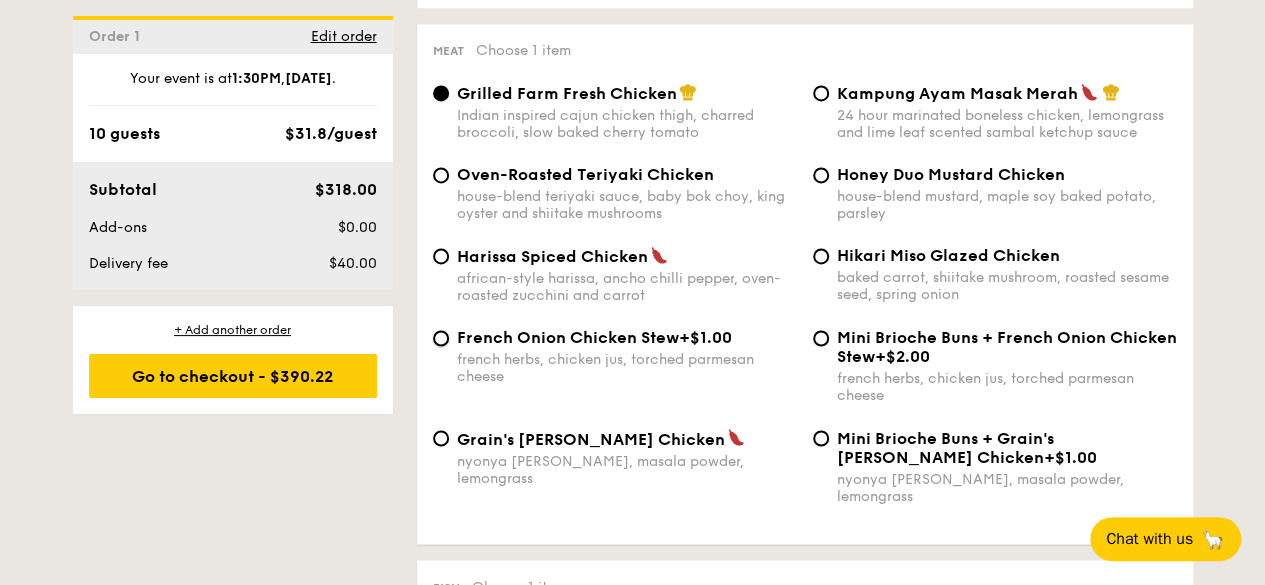 click on "French Onion Chicken Stew
+$1.00
french herbs, chicken jus, torched parmesan cheese" at bounding box center [441, 338] 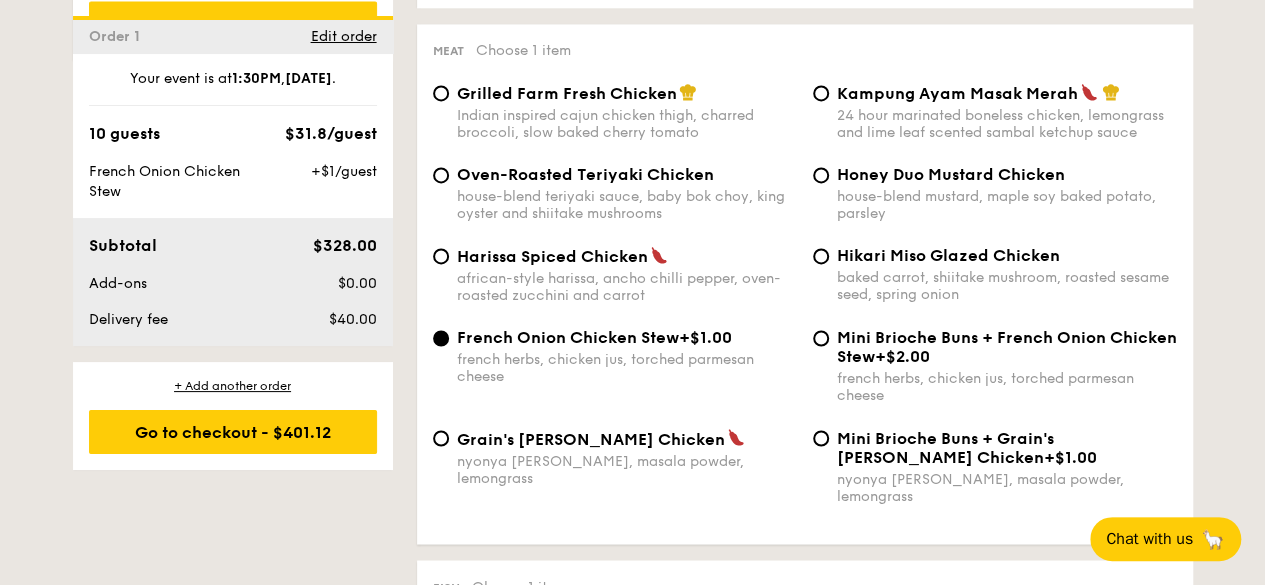 click on "Oven-Roasted Teriyaki Chicken" at bounding box center [585, 174] 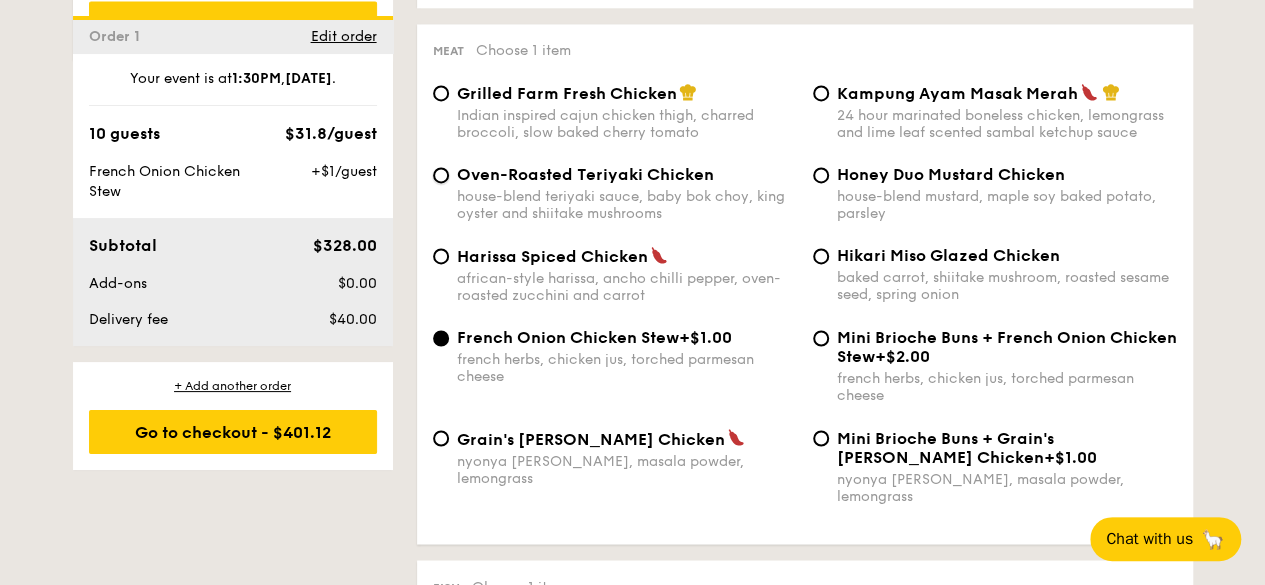 click on "Oven-Roasted Teriyaki Chicken house-blend teriyaki sauce, baby bok choy, king oyster and shiitake mushrooms" at bounding box center (441, 175) 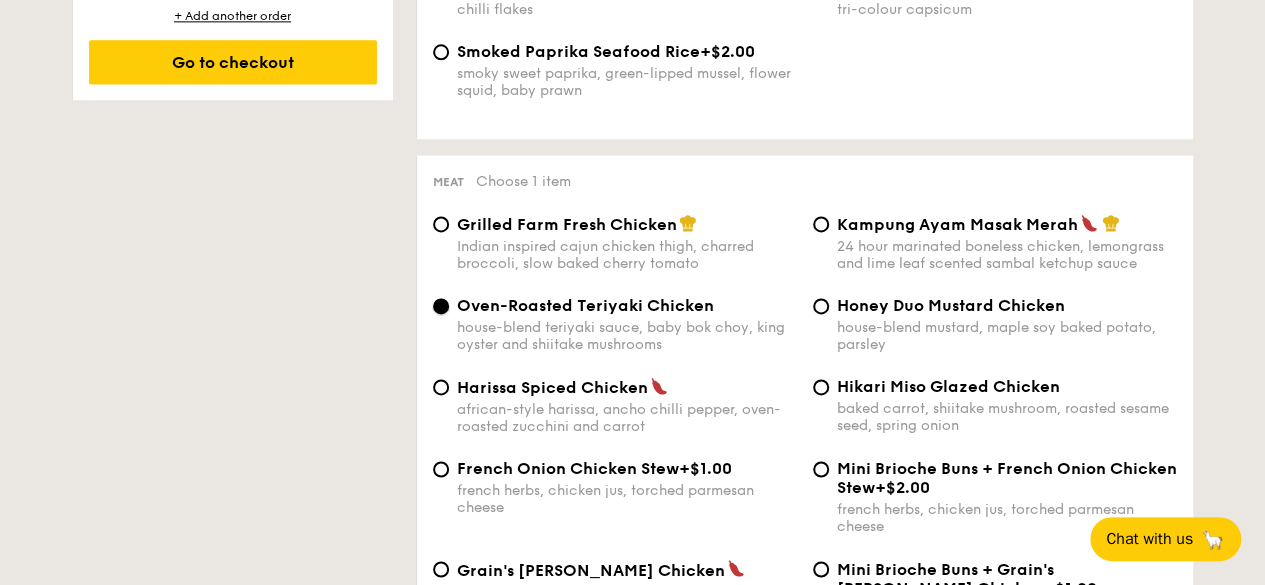 scroll, scrollTop: 1385, scrollLeft: 0, axis: vertical 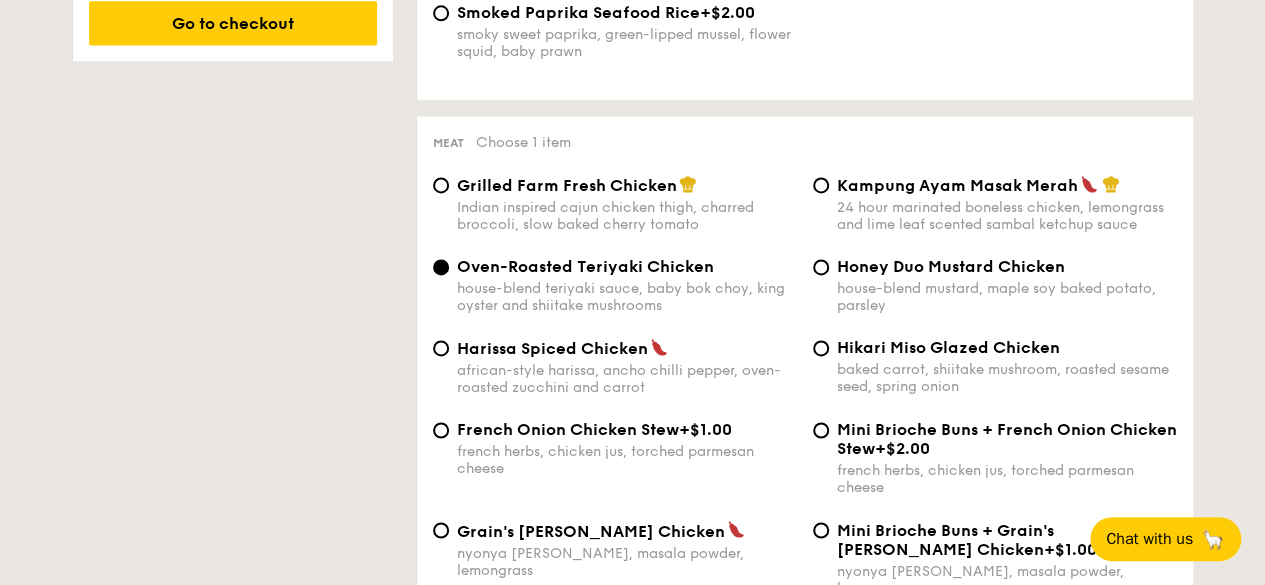click on "Grilled Farm Fresh Chicken Indian inspired cajun chicken thigh, charred broccoli, slow baked cherry tomato" at bounding box center (627, 204) 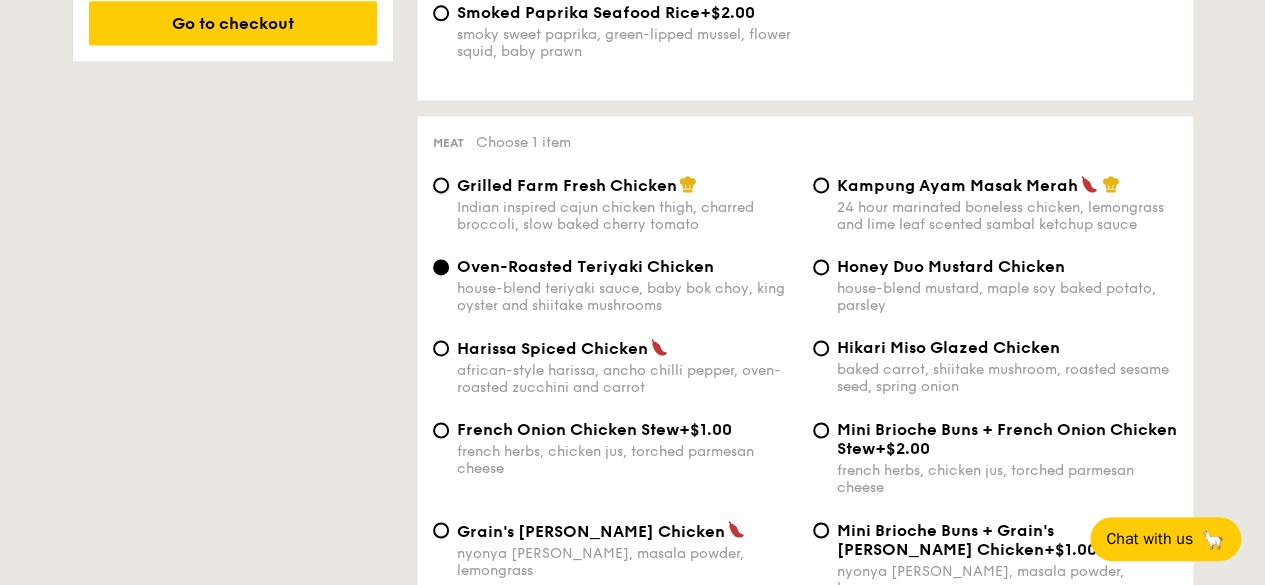 click on "Grilled Farm Fresh Chicken Indian inspired cajun chicken thigh, charred broccoli, slow baked cherry tomato" at bounding box center (441, 185) 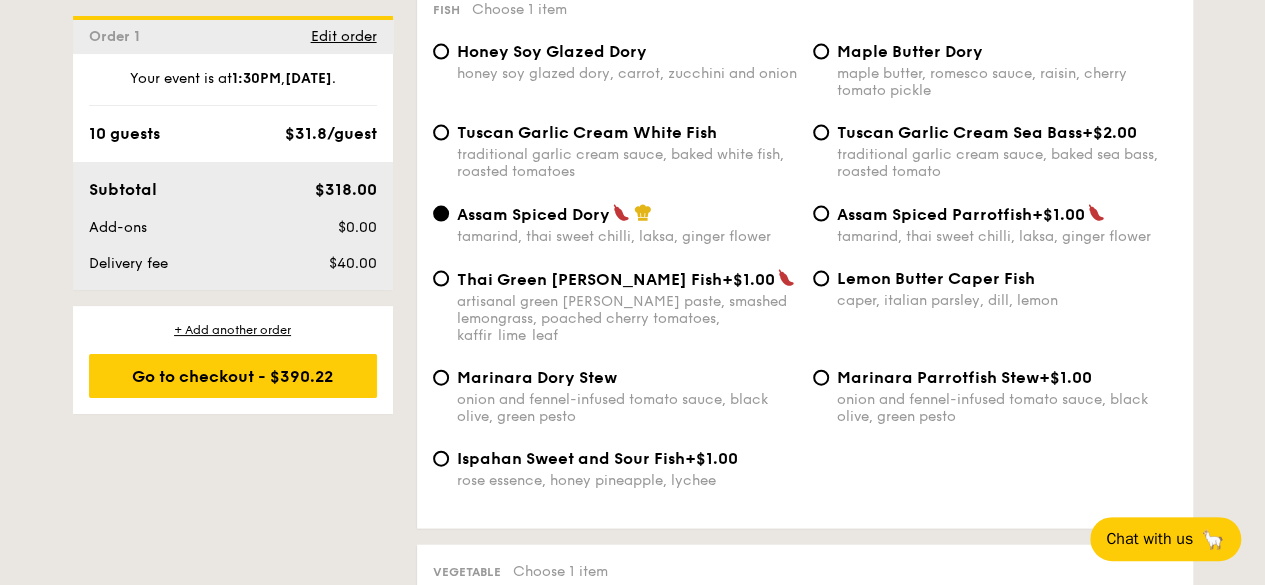 scroll, scrollTop: 2085, scrollLeft: 0, axis: vertical 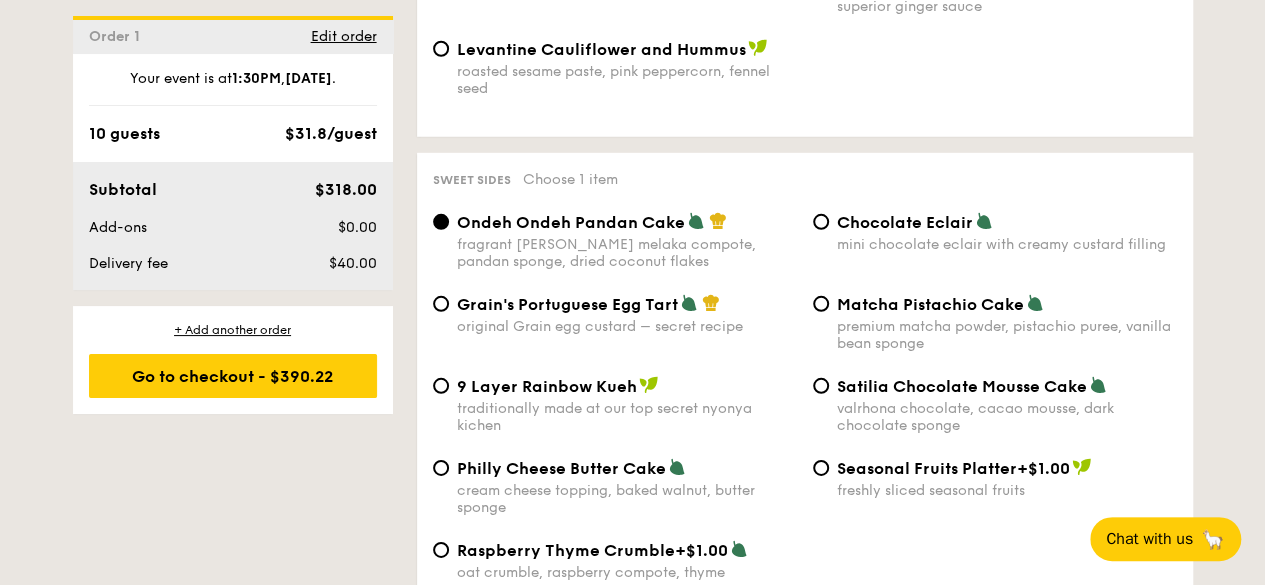 click on "Chocolate Eclair" at bounding box center (905, 222) 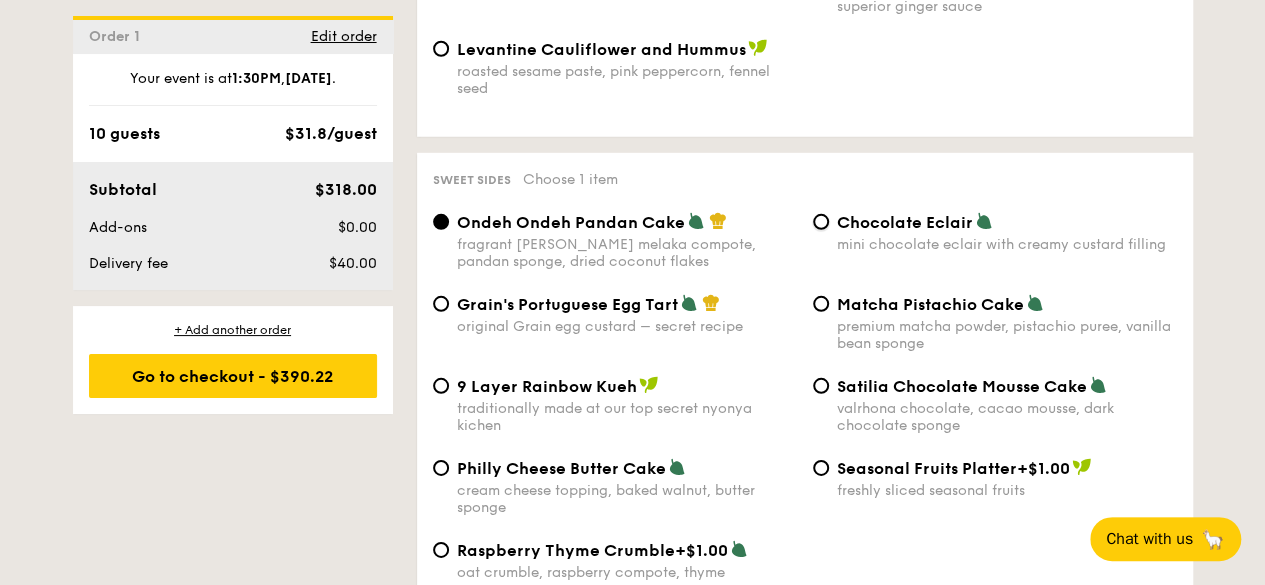 click on "Chocolate Eclair mini chocolate eclair with creamy custard filling" at bounding box center [821, 222] 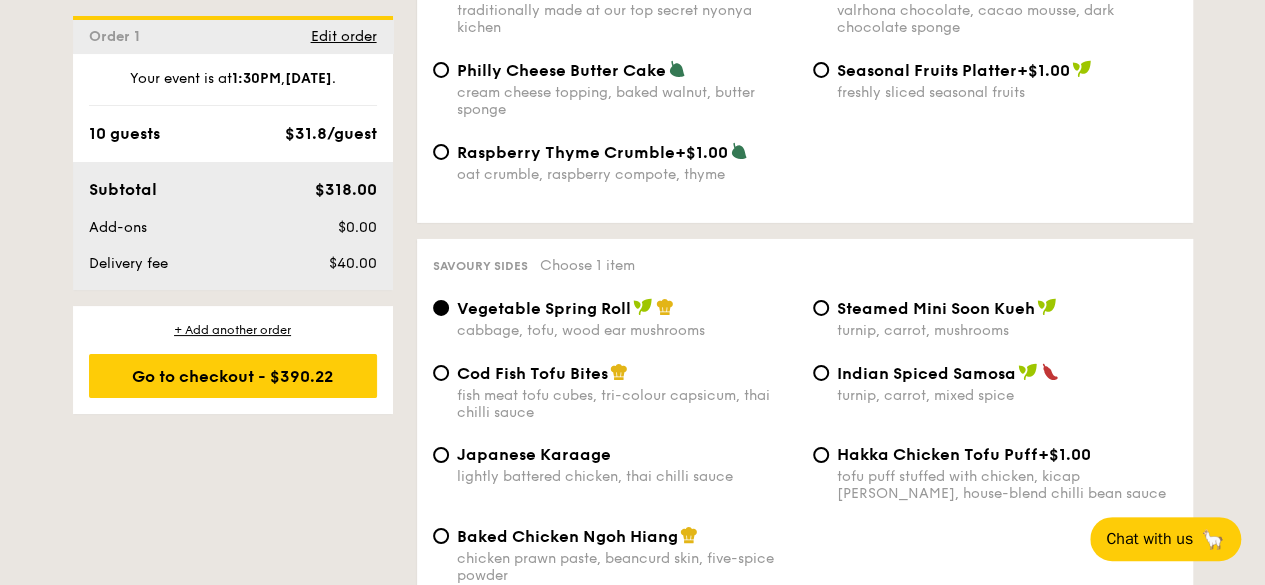 scroll, scrollTop: 3285, scrollLeft: 0, axis: vertical 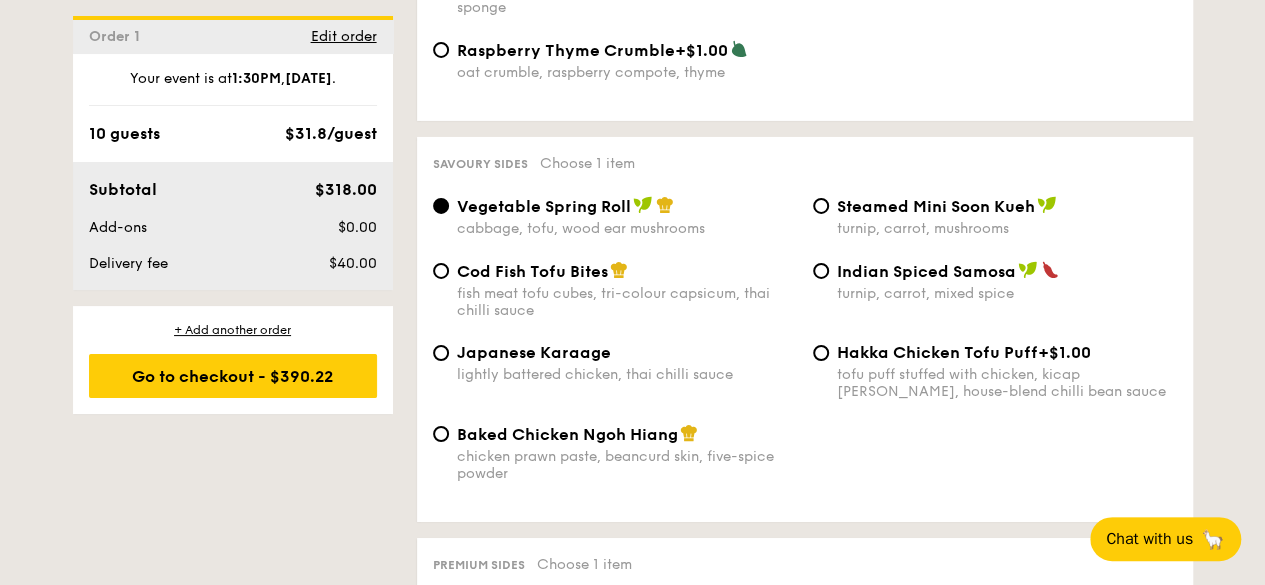 click on "Japanese Karaage lightly battered chicken, thai chilli sauce Hakka Chicken Tofu Puff
+$1.00
tofu puff stuffed with chicken, kicap [PERSON_NAME], house-blend chilli bean sauce" at bounding box center (805, 383) 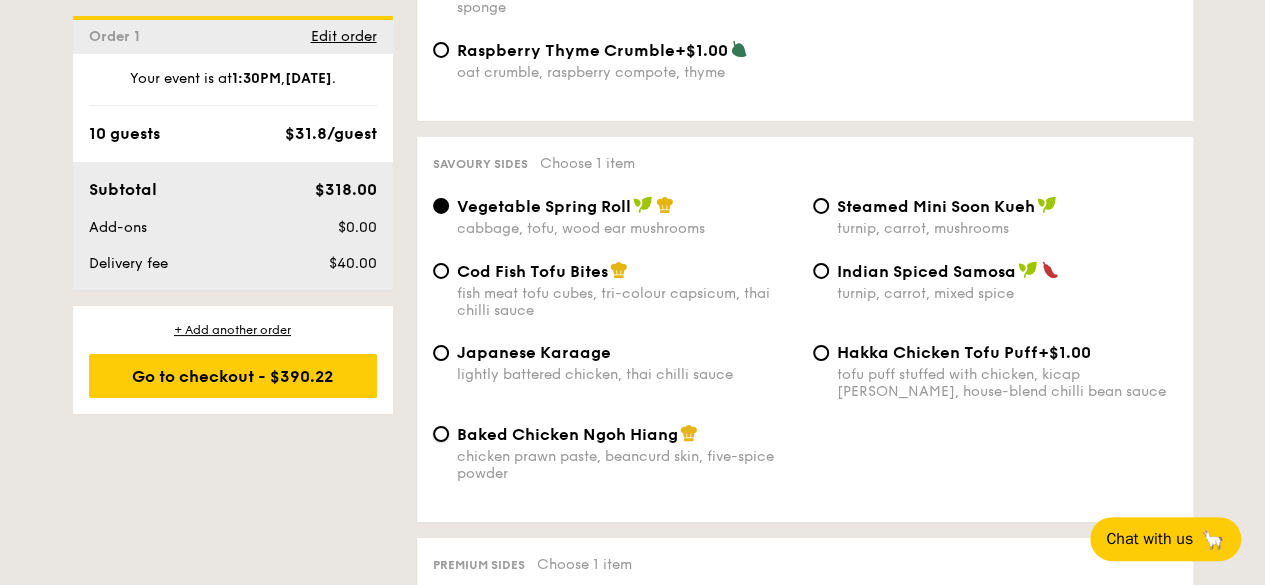 click on "Baked Chicken Ngoh Hiang chicken prawn paste, beancurd skin, five-spice powder" at bounding box center (441, 434) 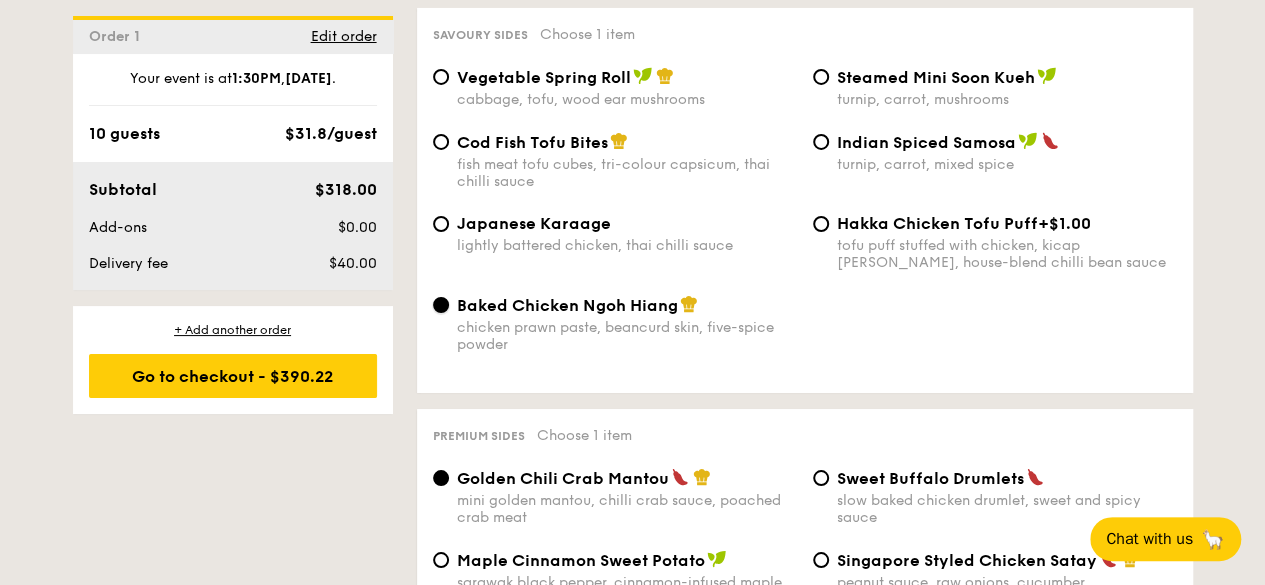 scroll, scrollTop: 3685, scrollLeft: 0, axis: vertical 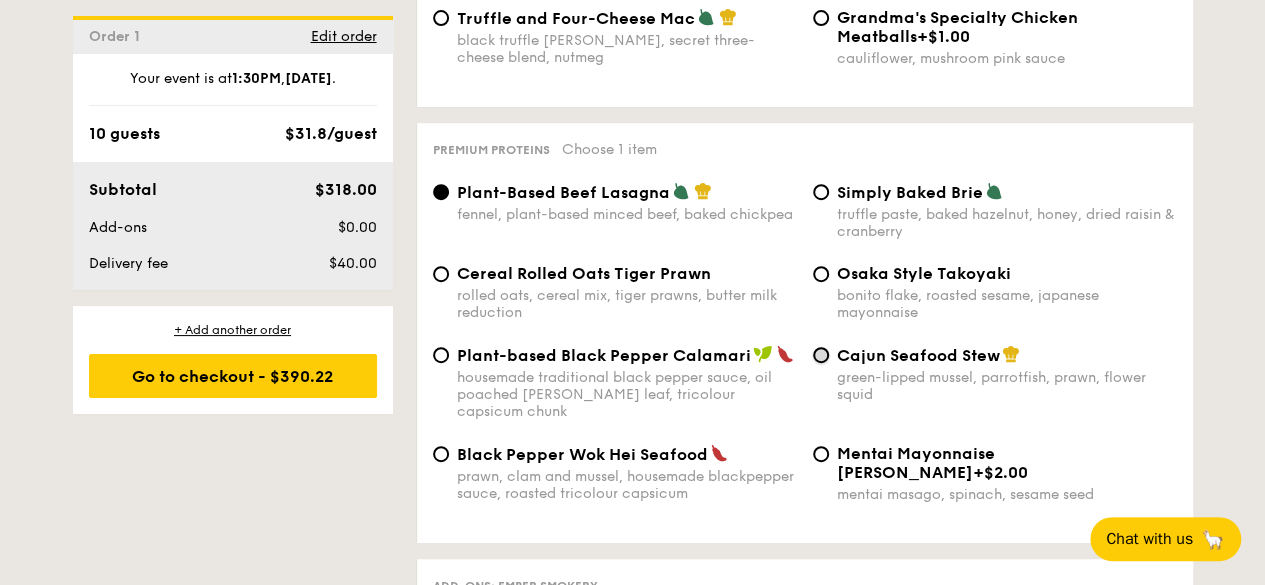 click on "Cajun Seafood Stew green-lipped mussel, parrotfish, prawn, flower squid" at bounding box center [821, 355] 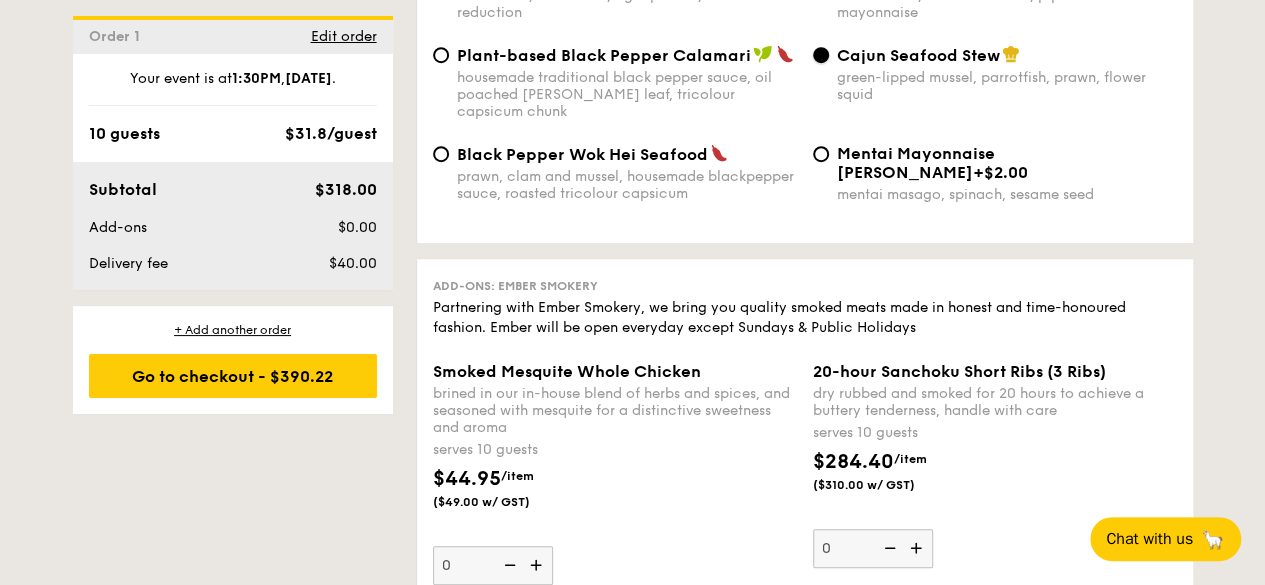 scroll, scrollTop: 4538, scrollLeft: 0, axis: vertical 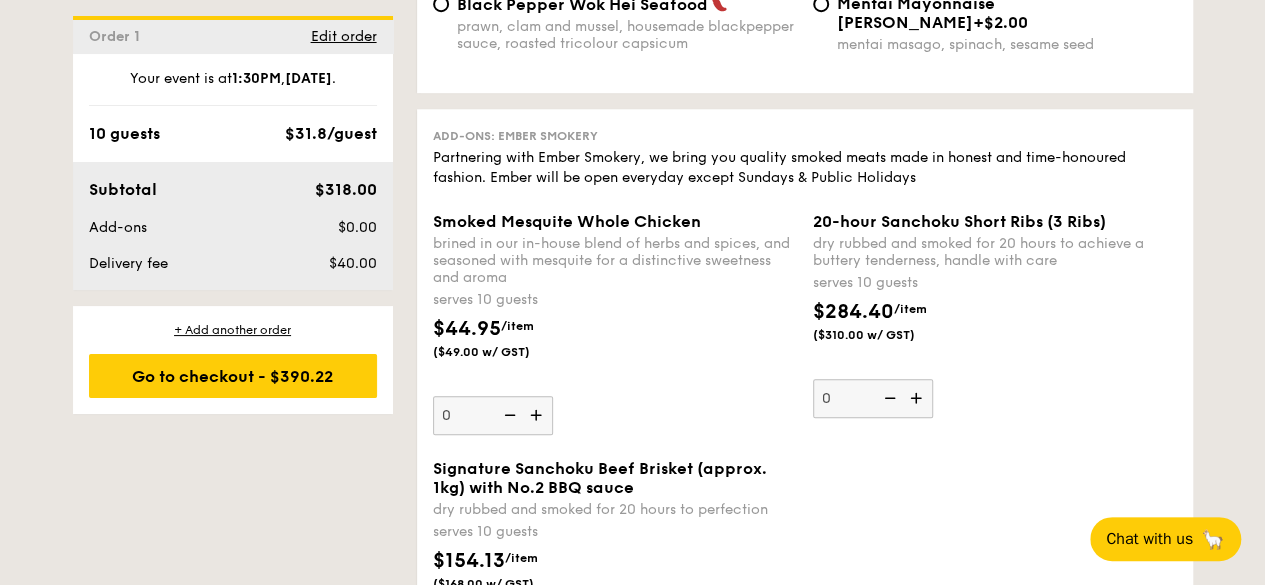 drag, startPoint x: 760, startPoint y: 245, endPoint x: 734, endPoint y: 305, distance: 65.39113 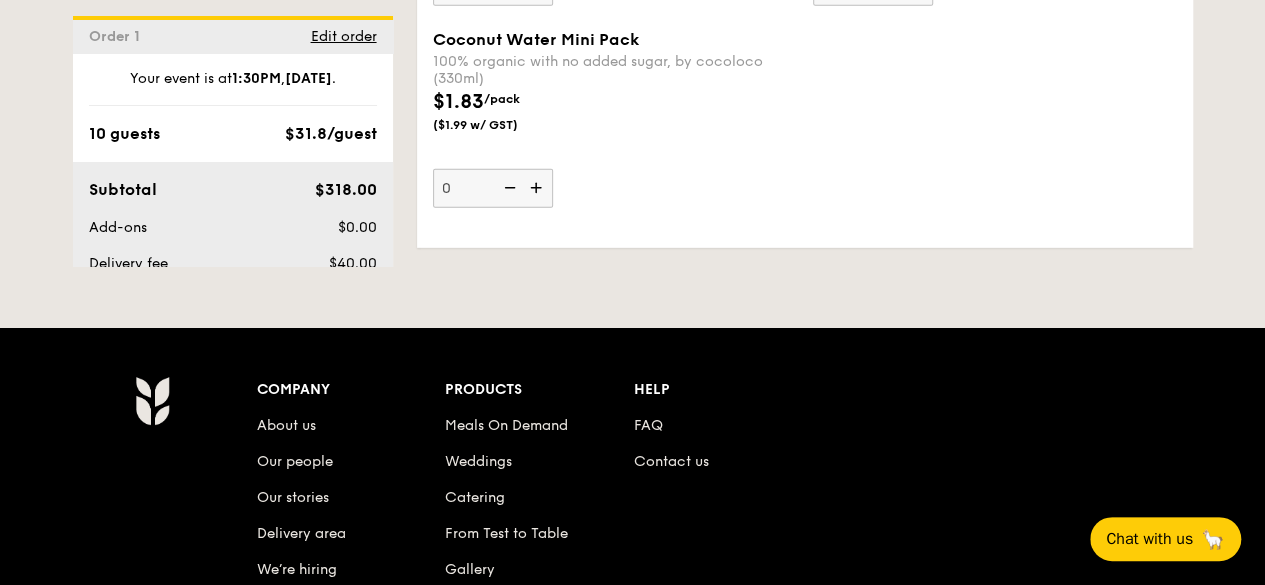 scroll, scrollTop: 6797, scrollLeft: 0, axis: vertical 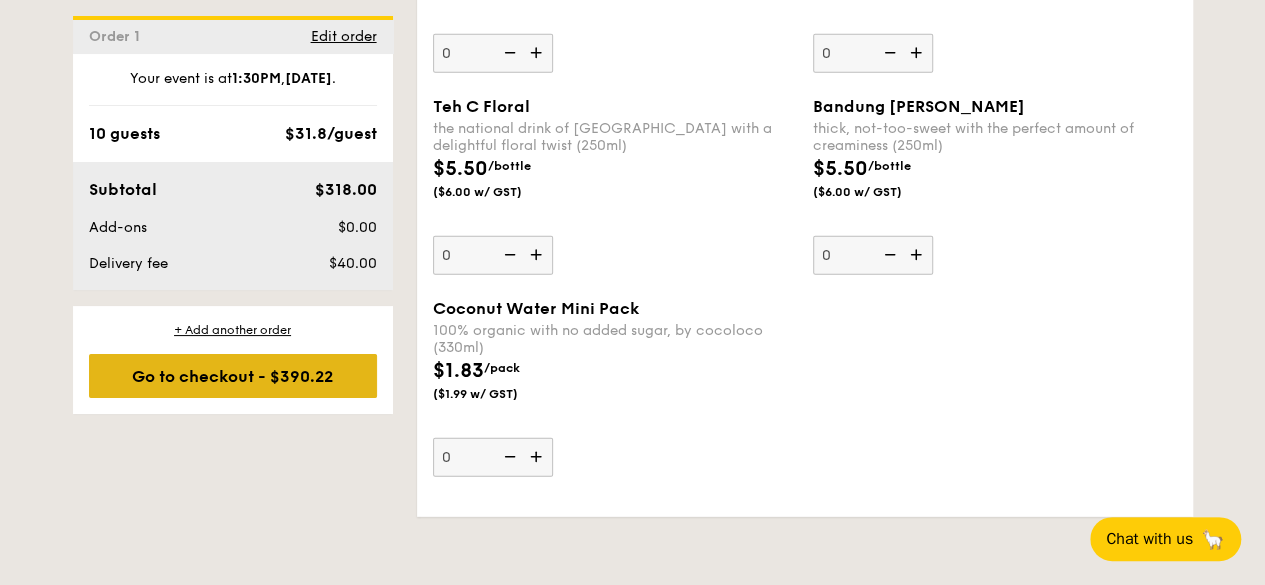 click on "Go to checkout
- $390.22" at bounding box center [233, 376] 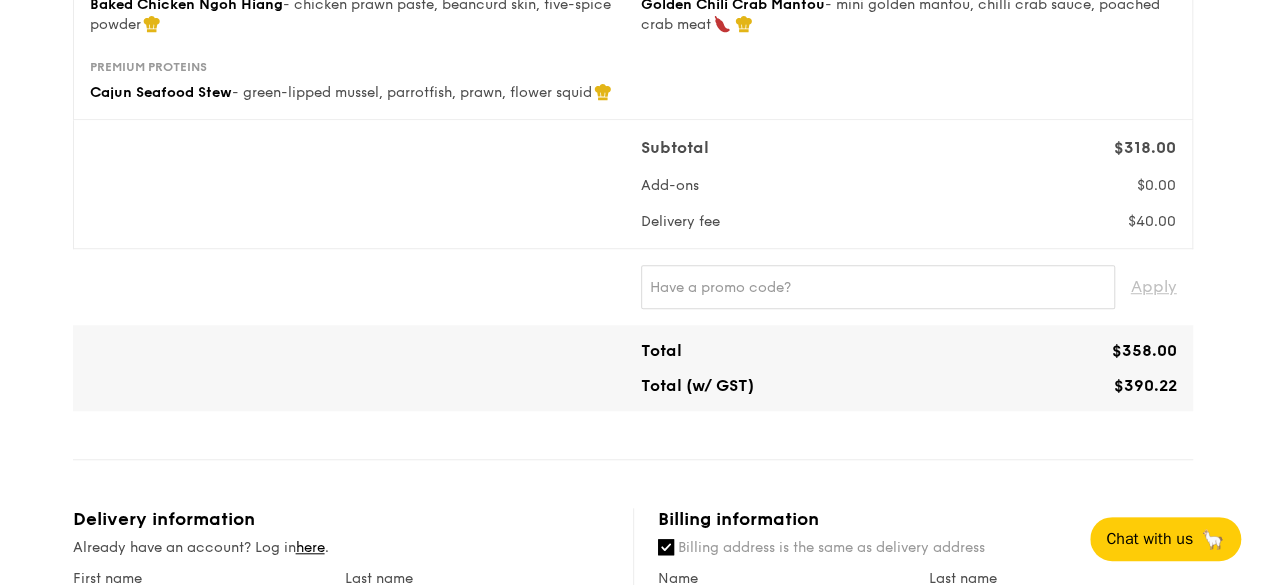 scroll, scrollTop: 0, scrollLeft: 0, axis: both 